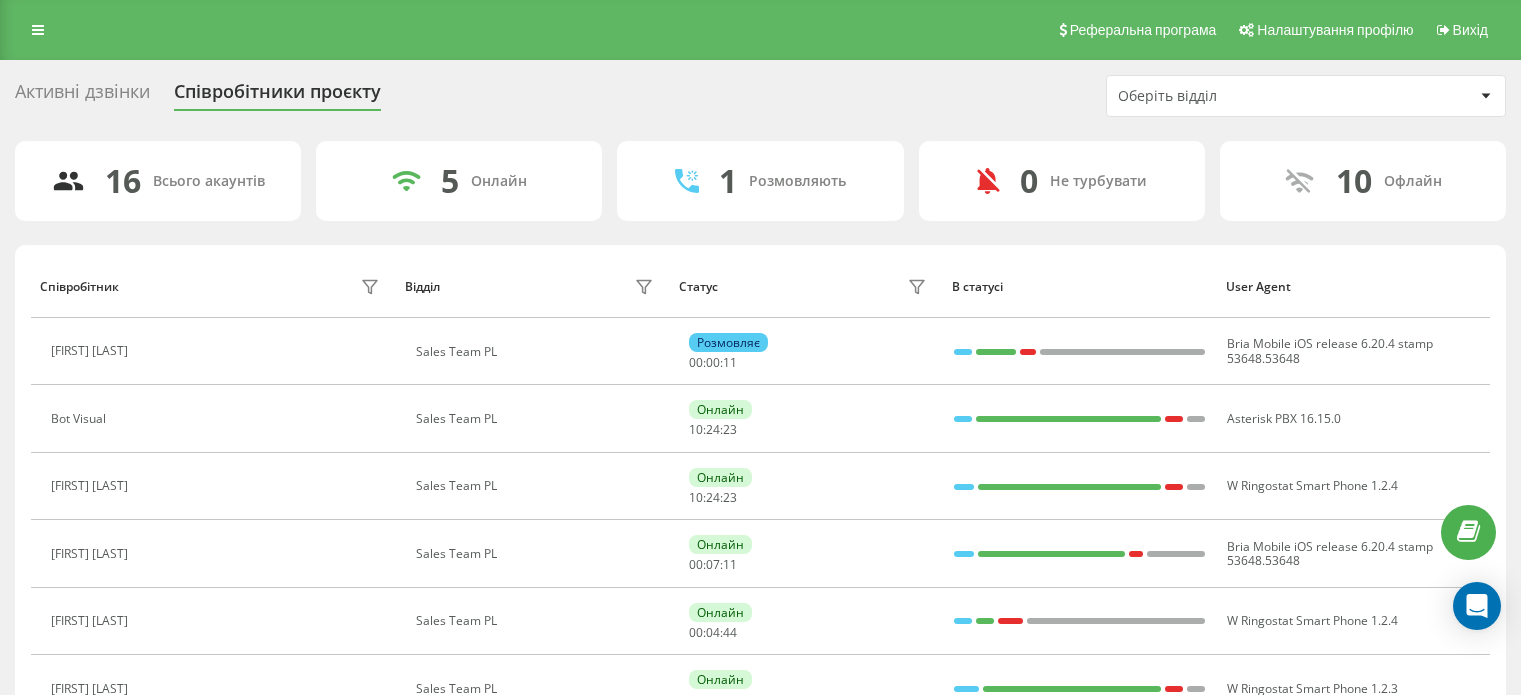 scroll, scrollTop: 272, scrollLeft: 0, axis: vertical 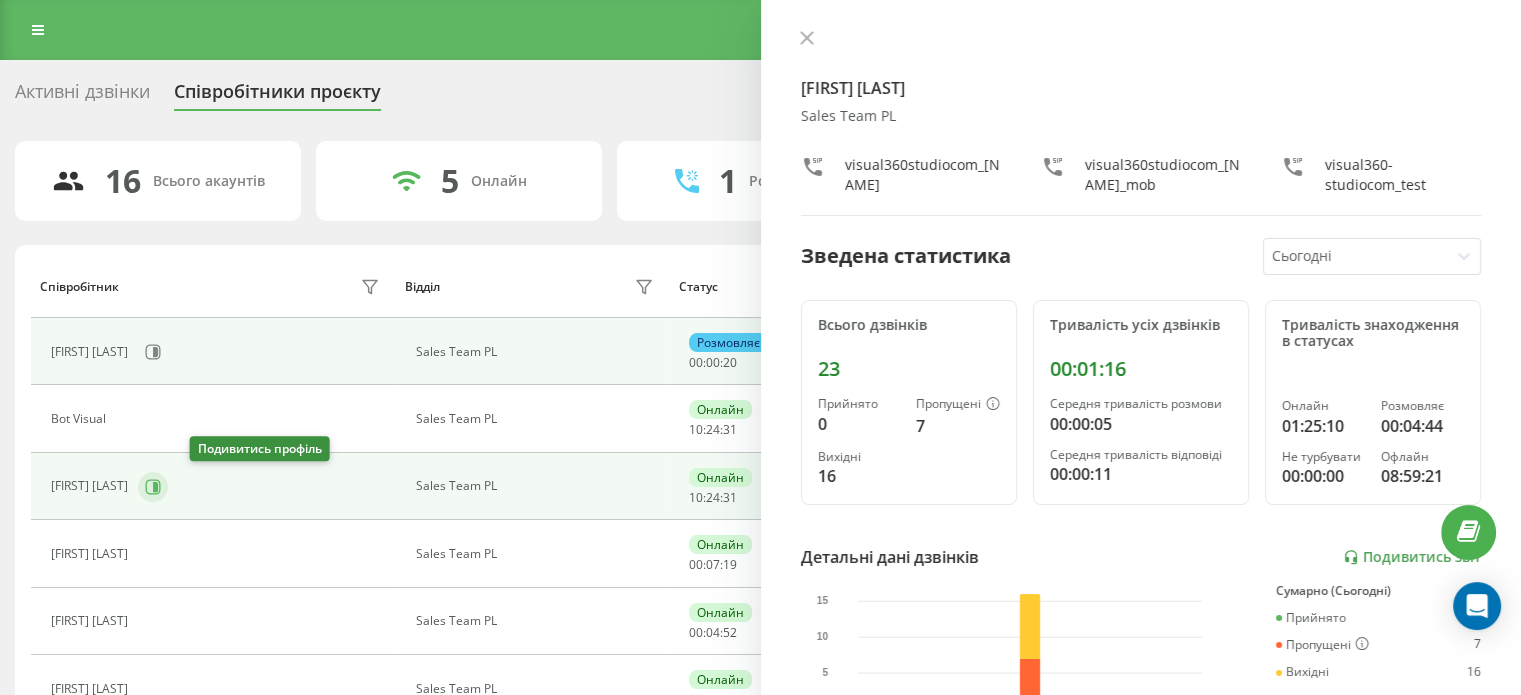 click 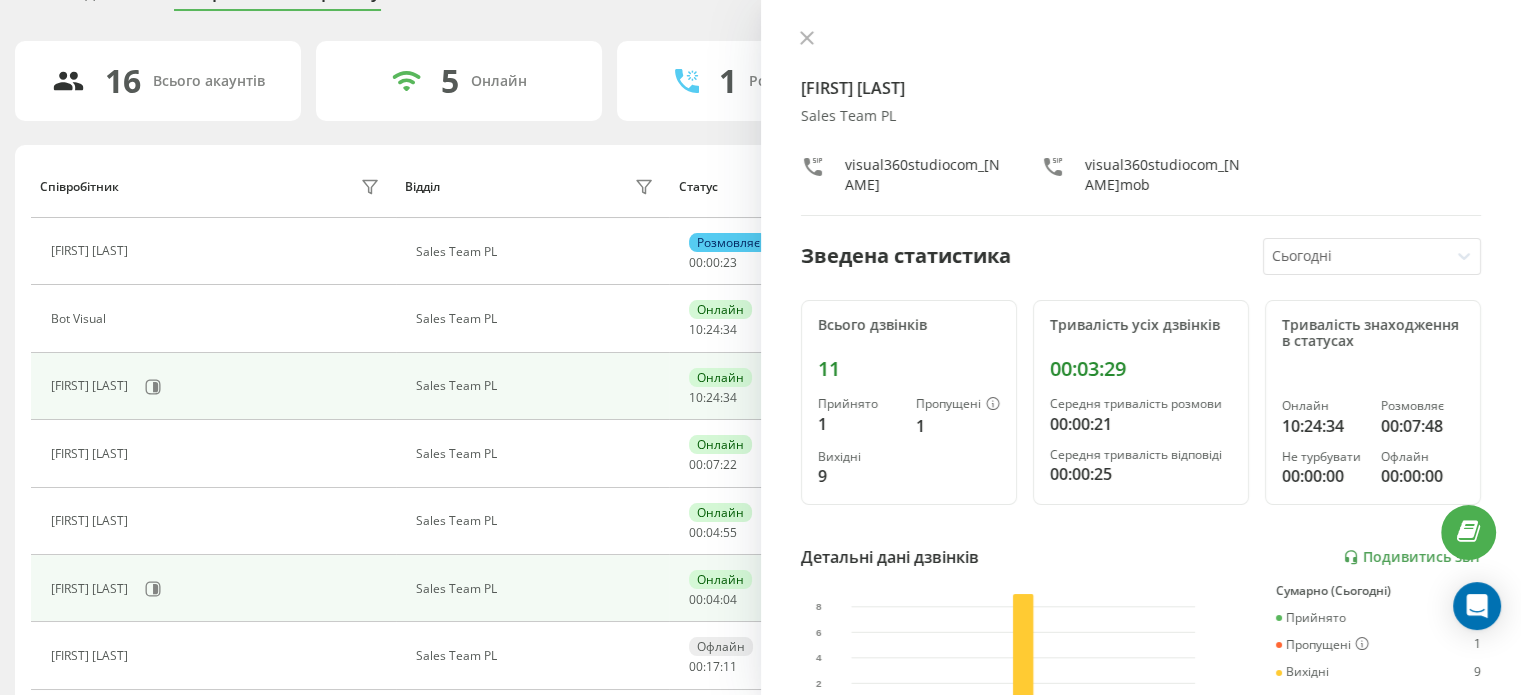 scroll, scrollTop: 200, scrollLeft: 0, axis: vertical 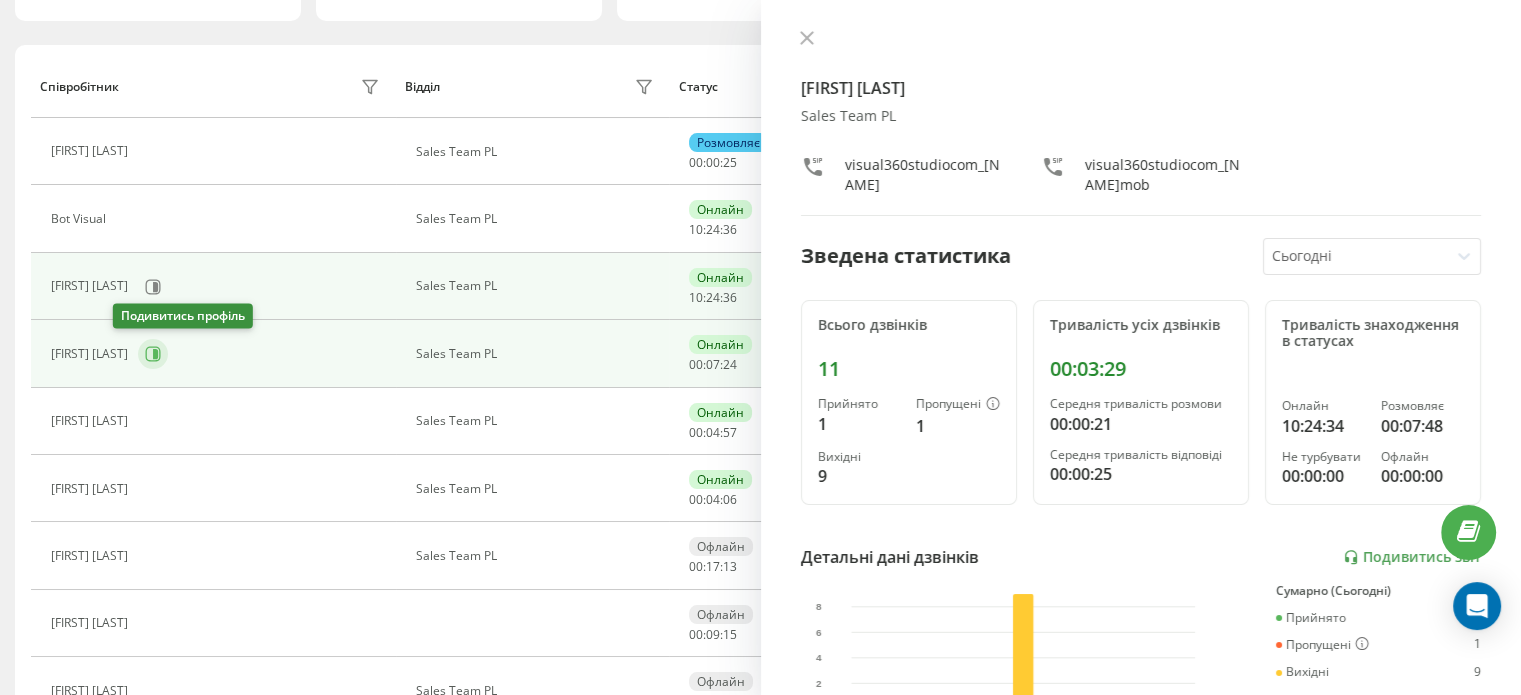 click 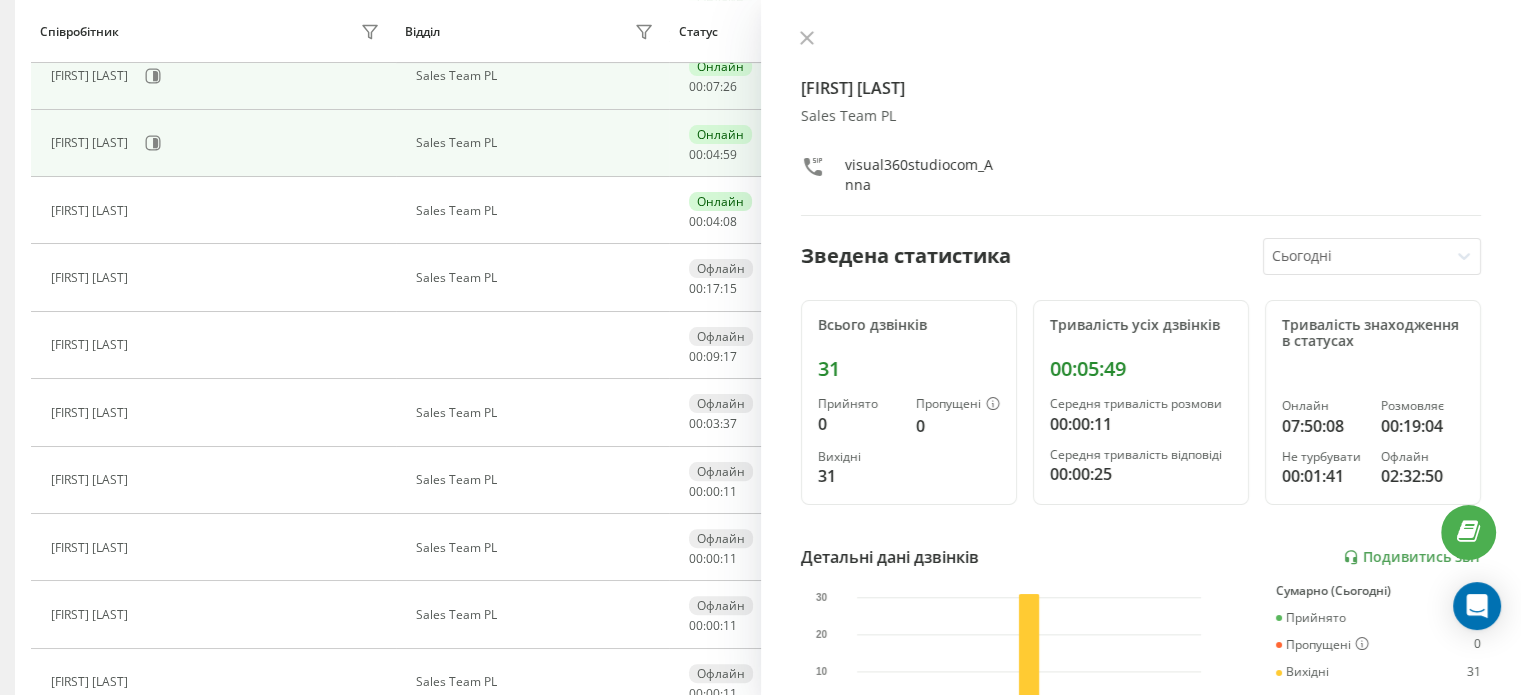 scroll, scrollTop: 500, scrollLeft: 0, axis: vertical 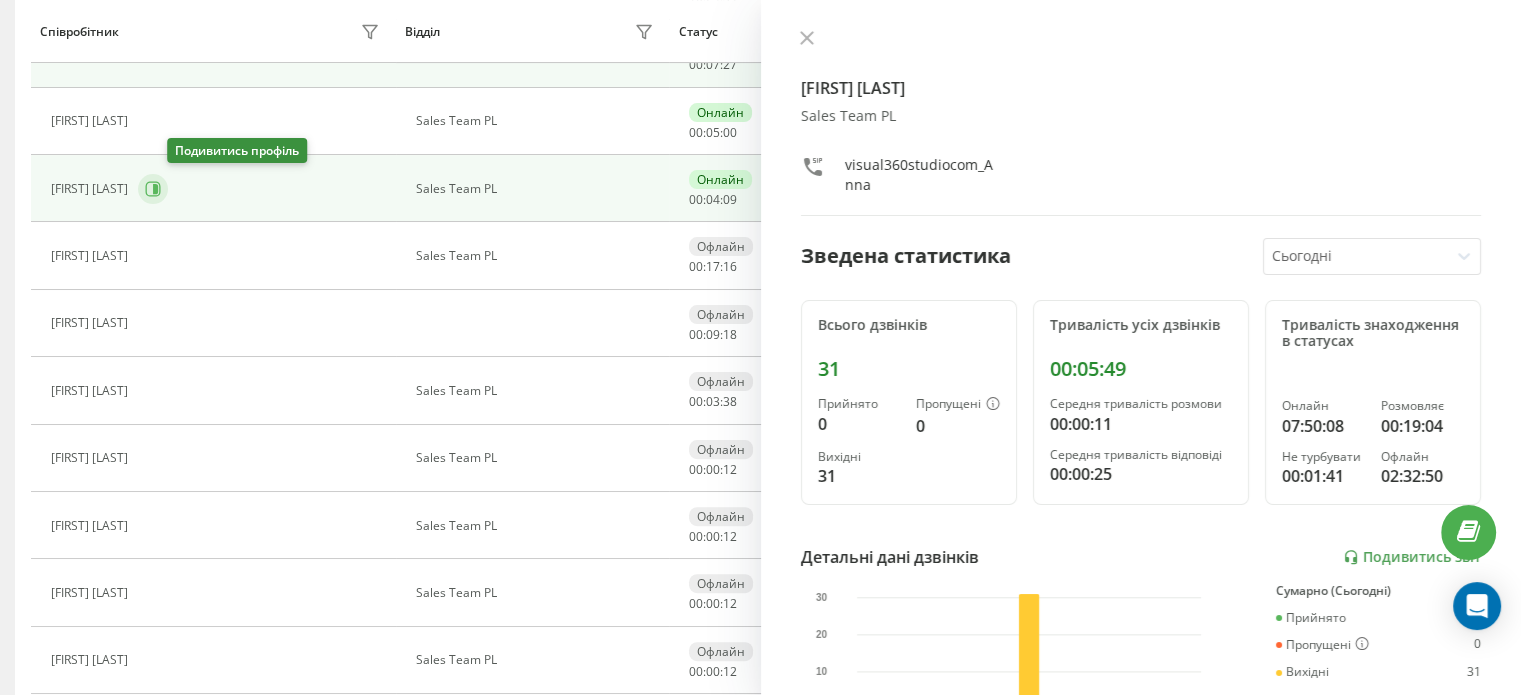 click 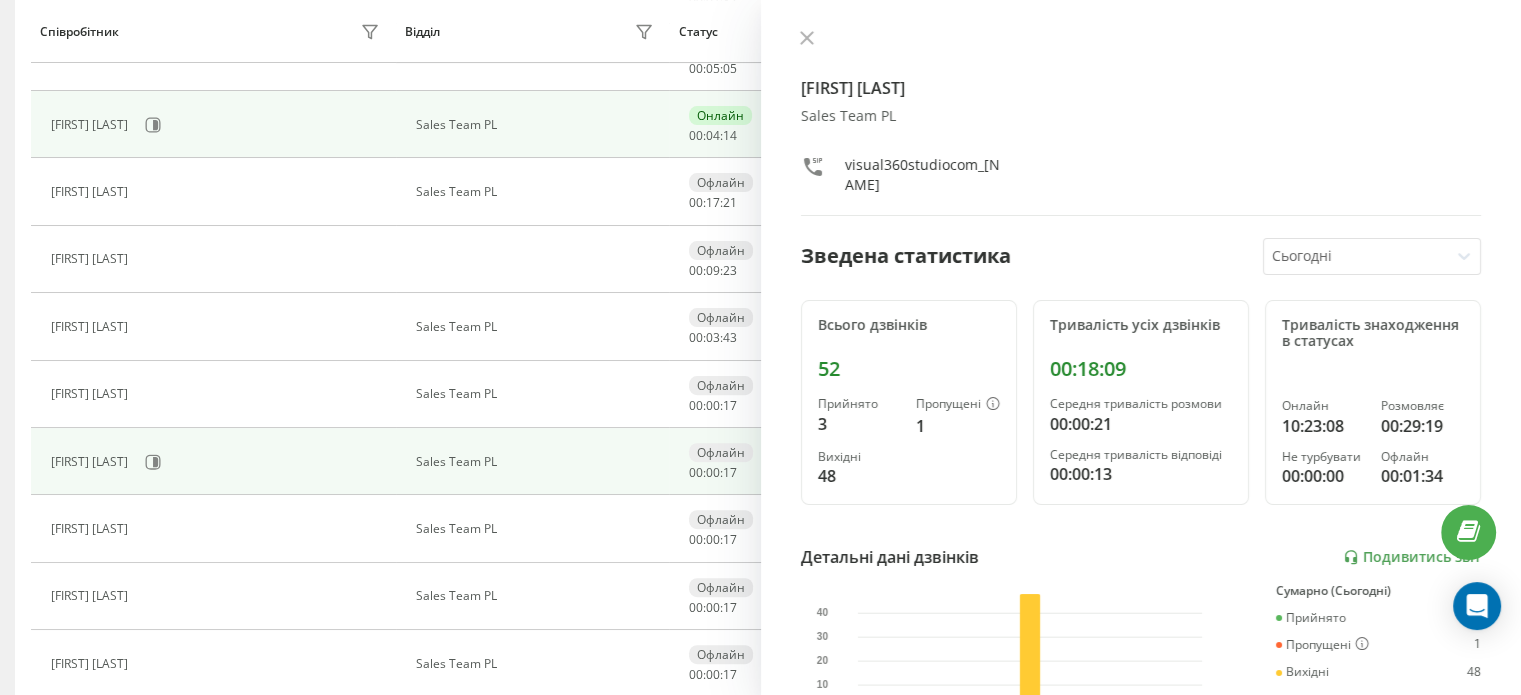 scroll, scrollTop: 600, scrollLeft: 0, axis: vertical 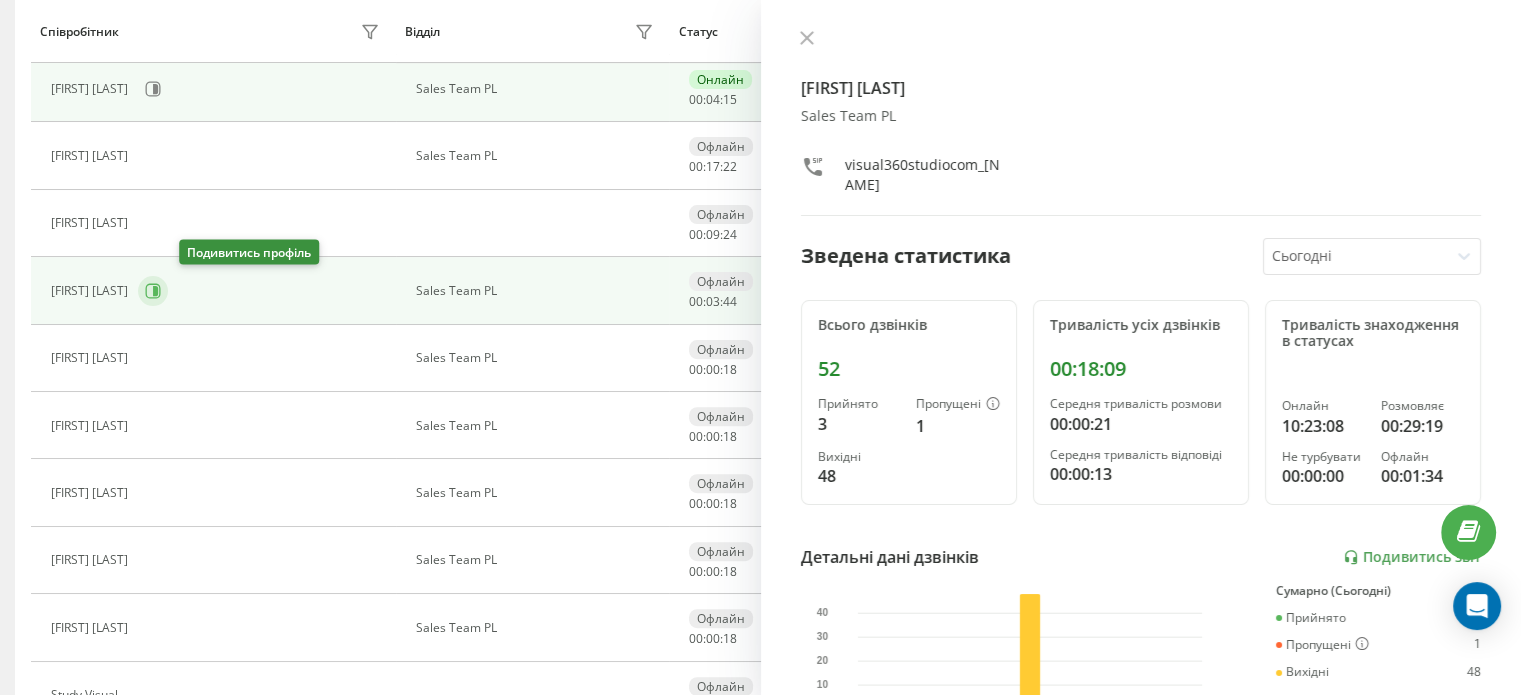 click at bounding box center [153, 291] 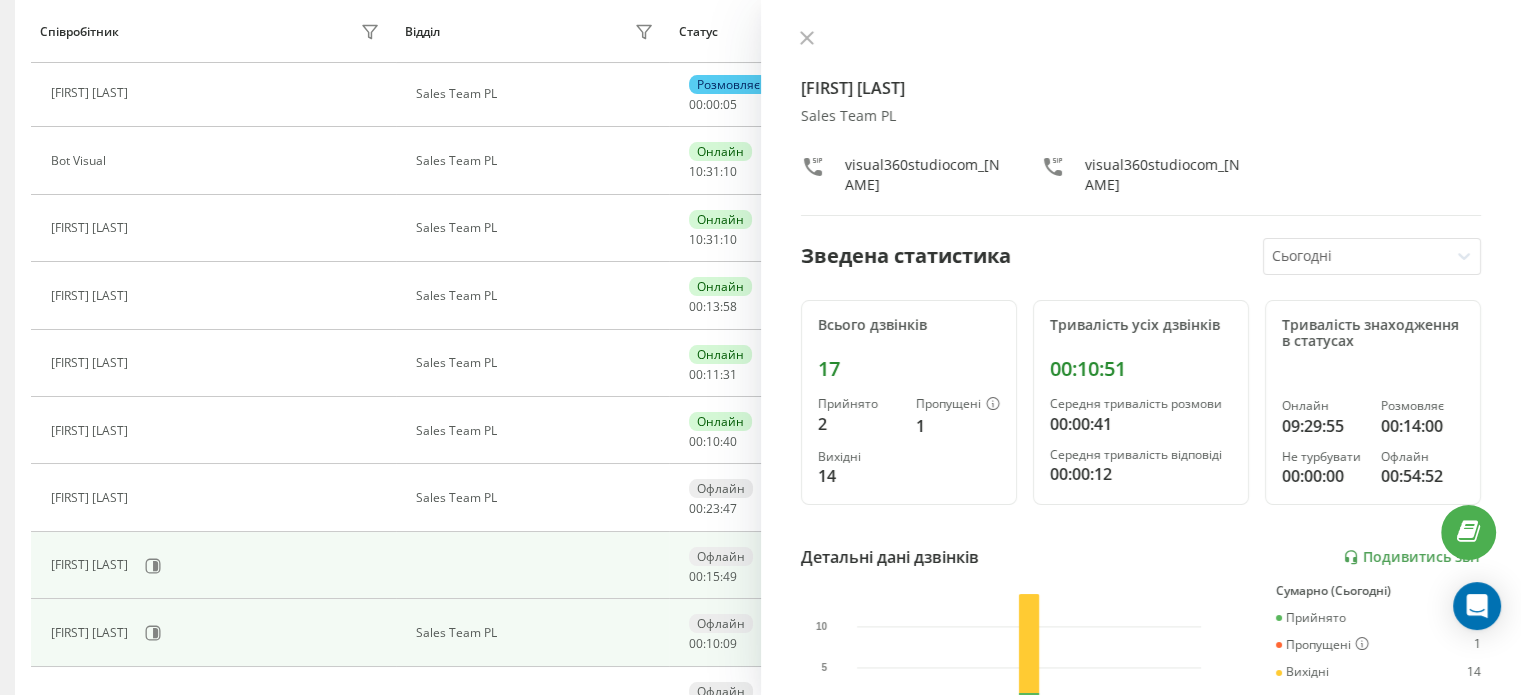 scroll, scrollTop: 334, scrollLeft: 0, axis: vertical 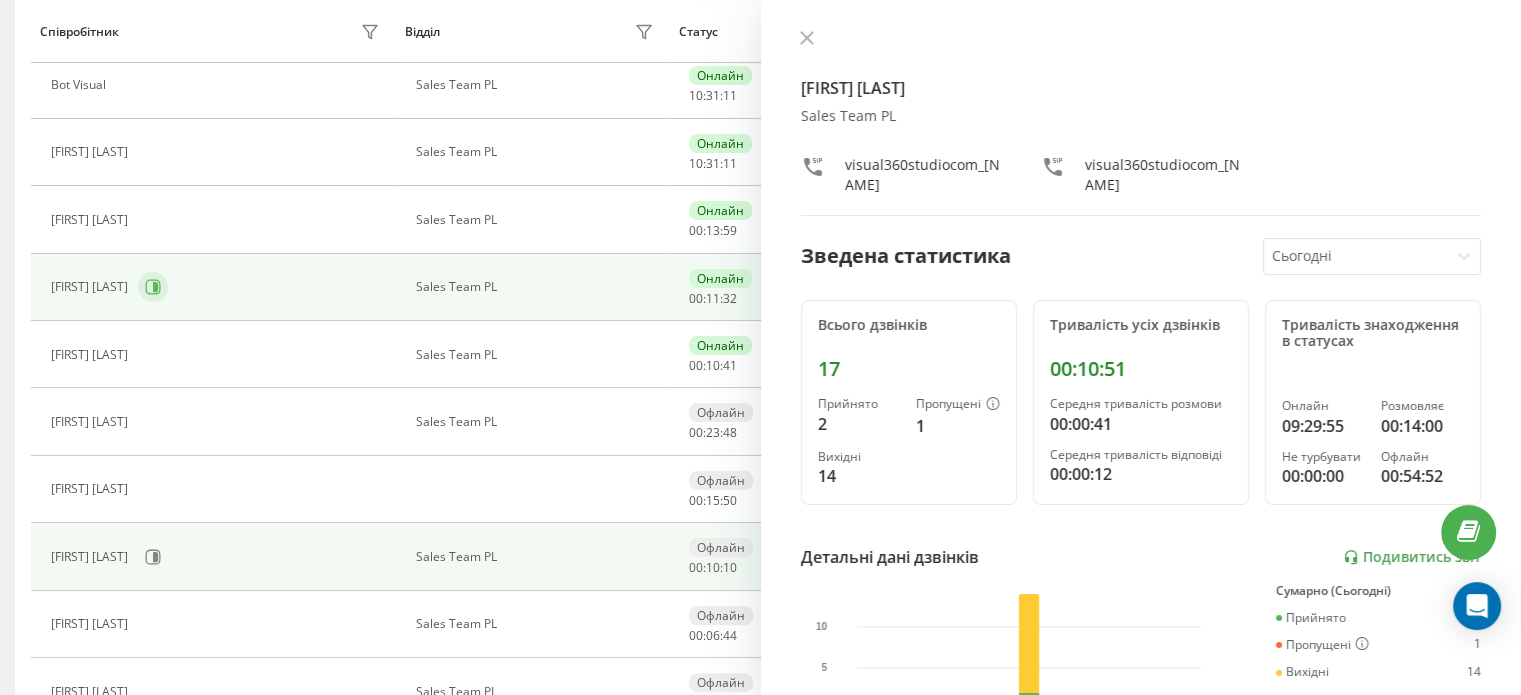 click 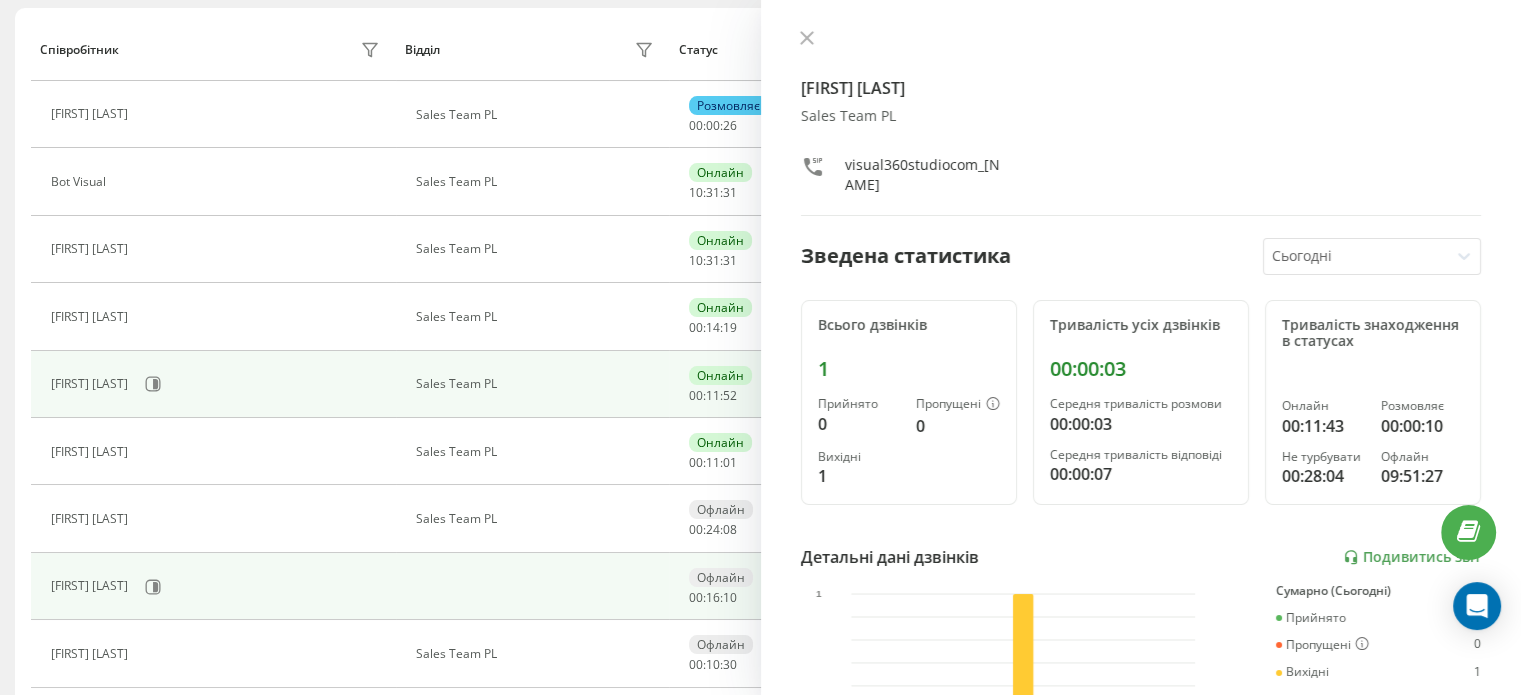 scroll, scrollTop: 372, scrollLeft: 0, axis: vertical 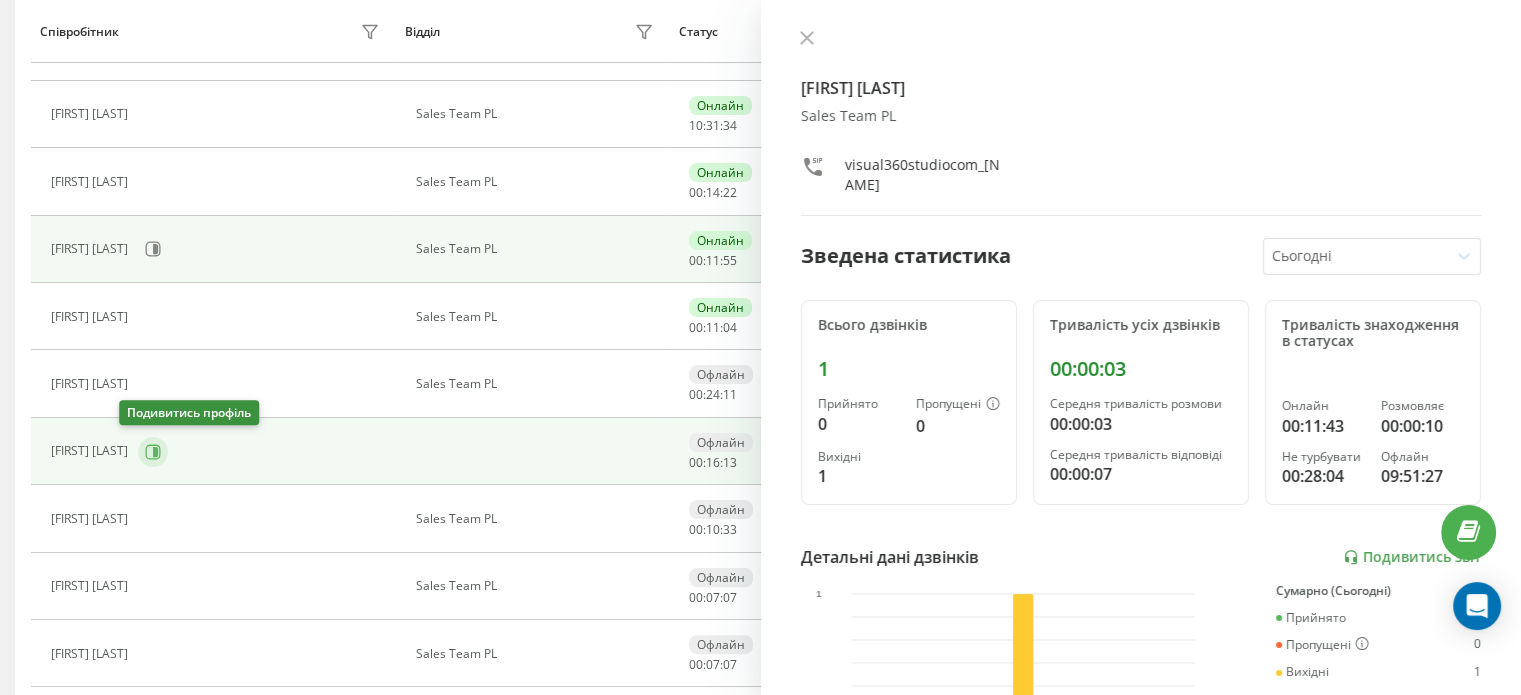 click 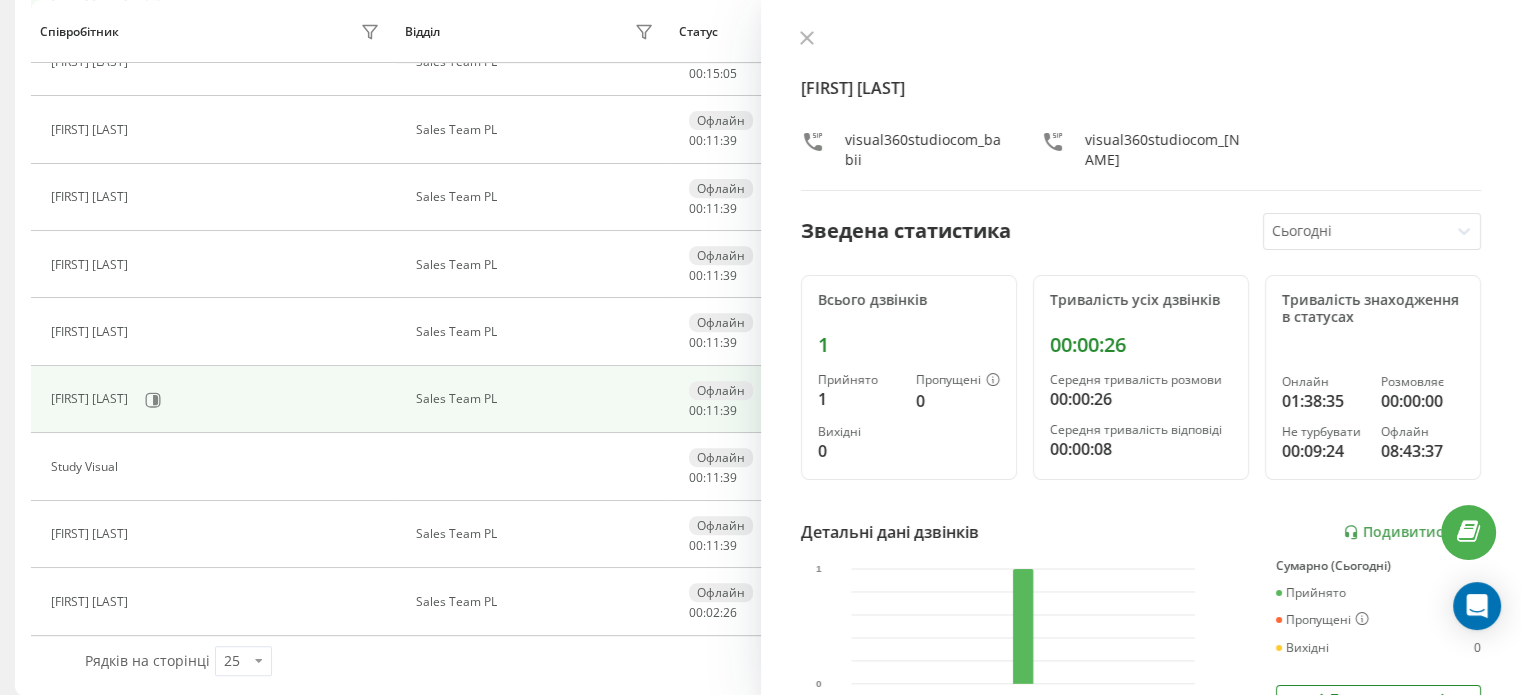 scroll, scrollTop: 772, scrollLeft: 0, axis: vertical 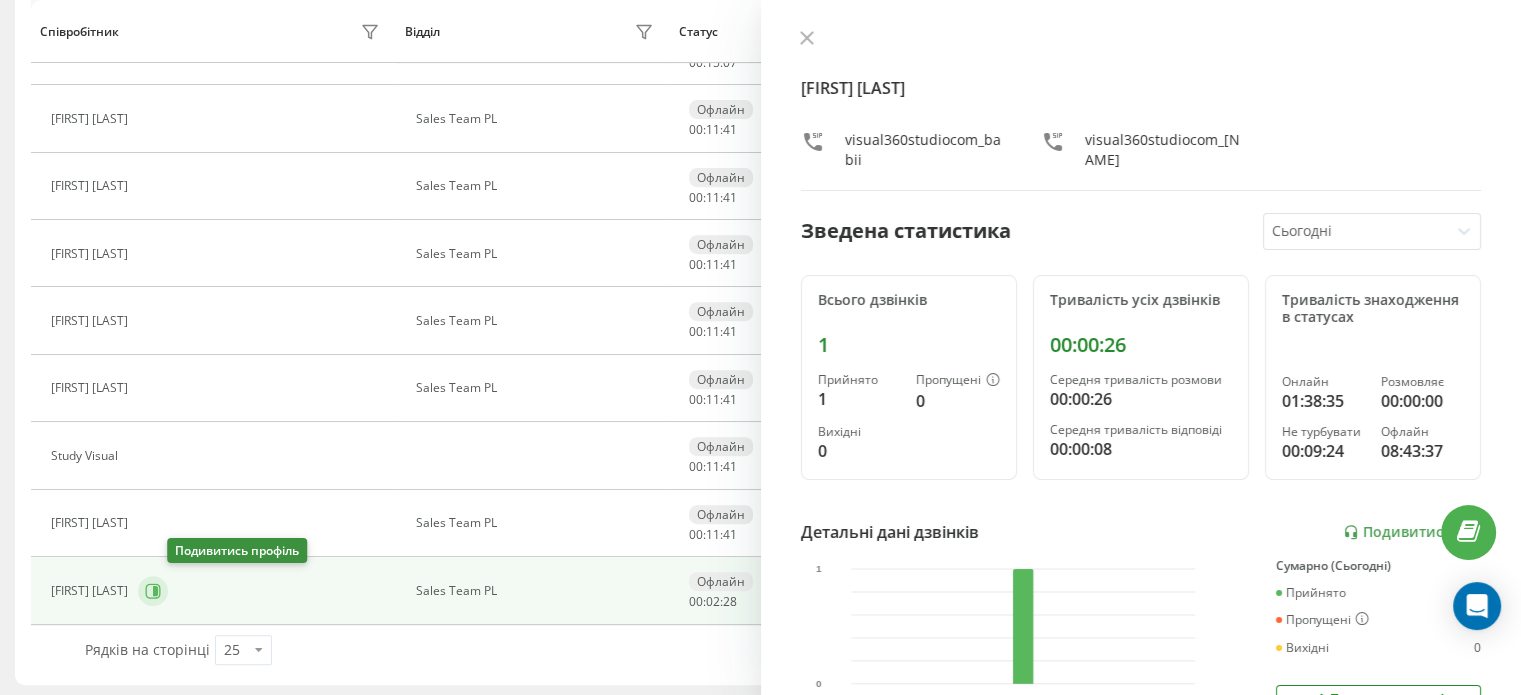 click at bounding box center (153, 591) 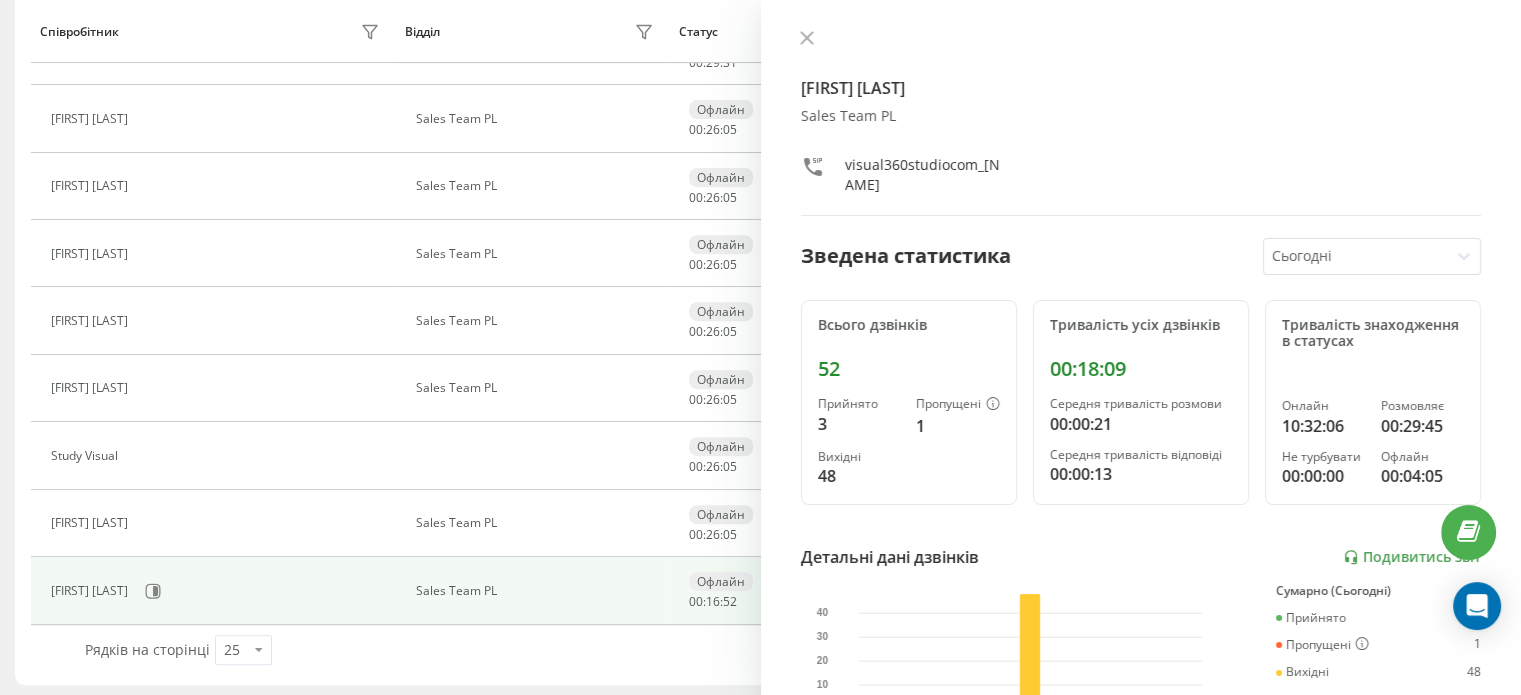 scroll, scrollTop: 167, scrollLeft: 0, axis: vertical 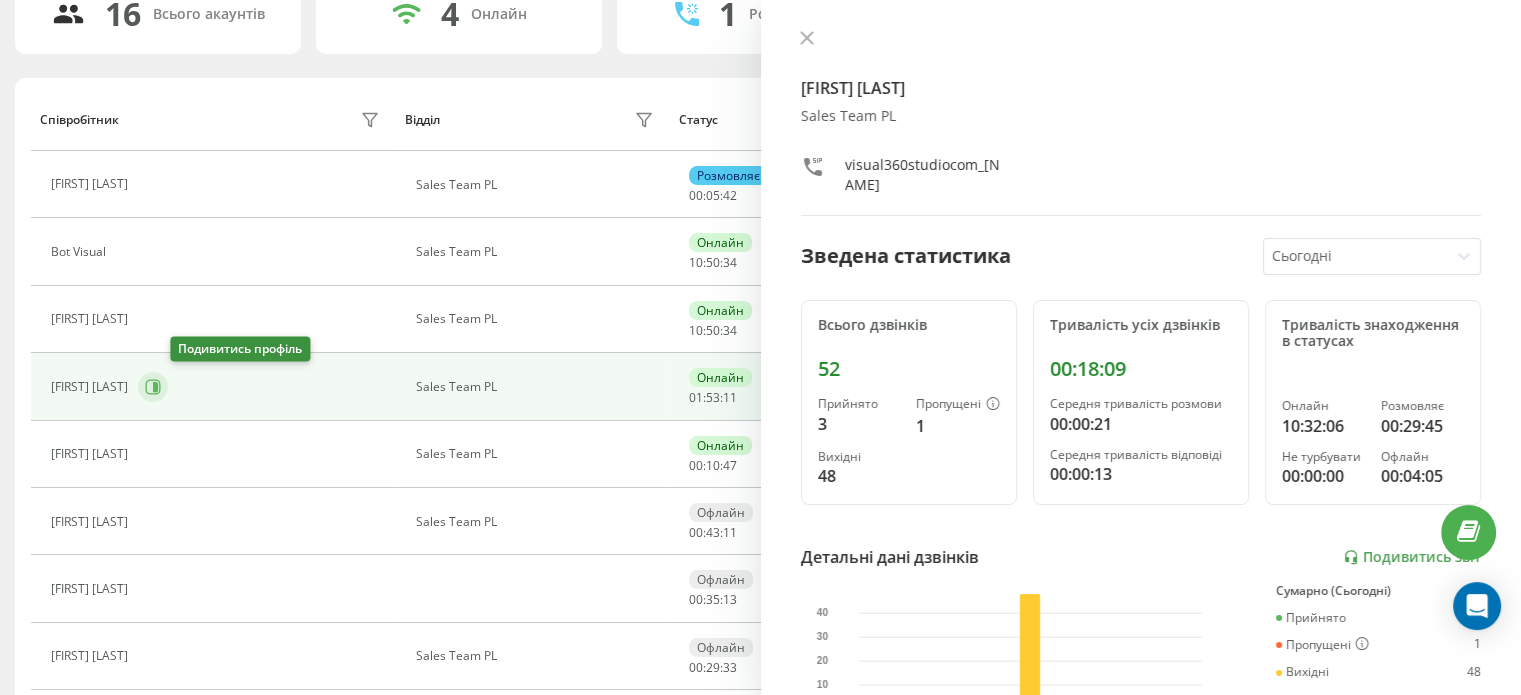 click 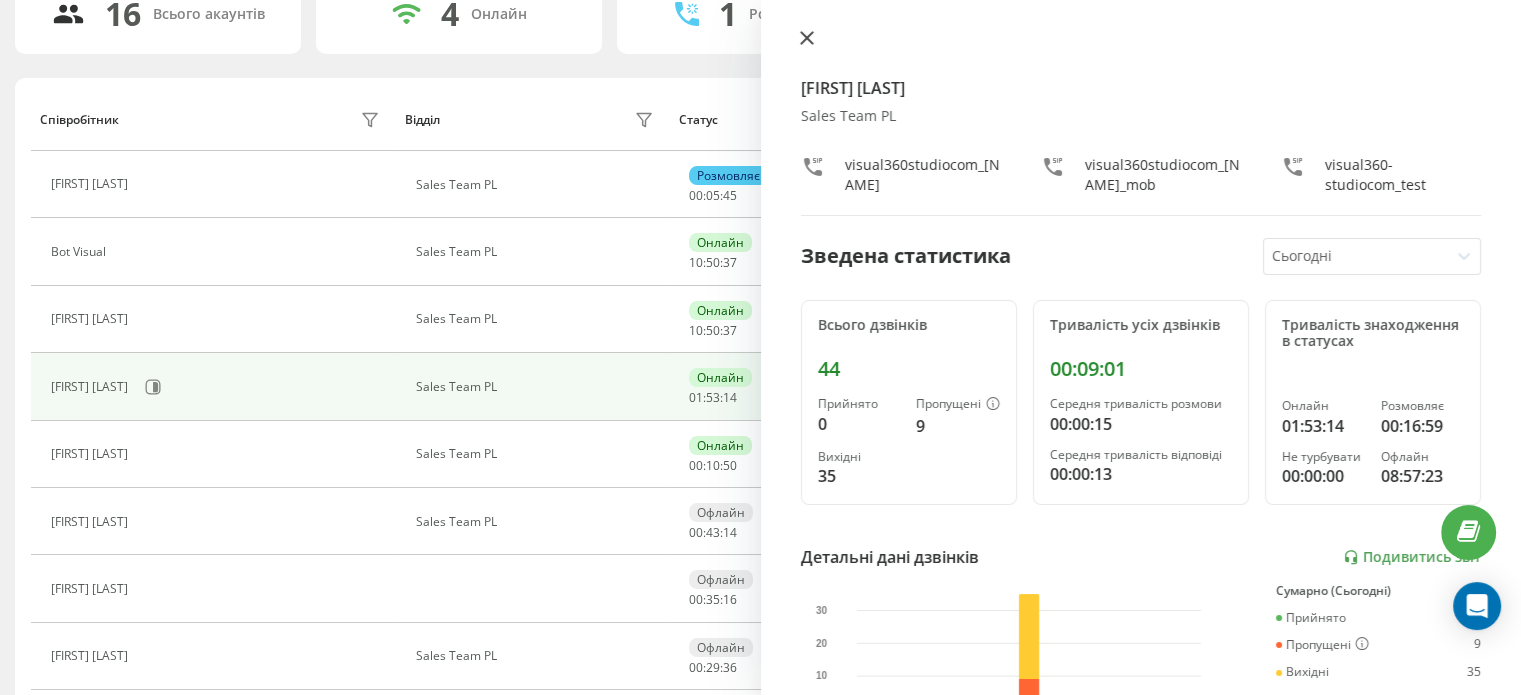 click 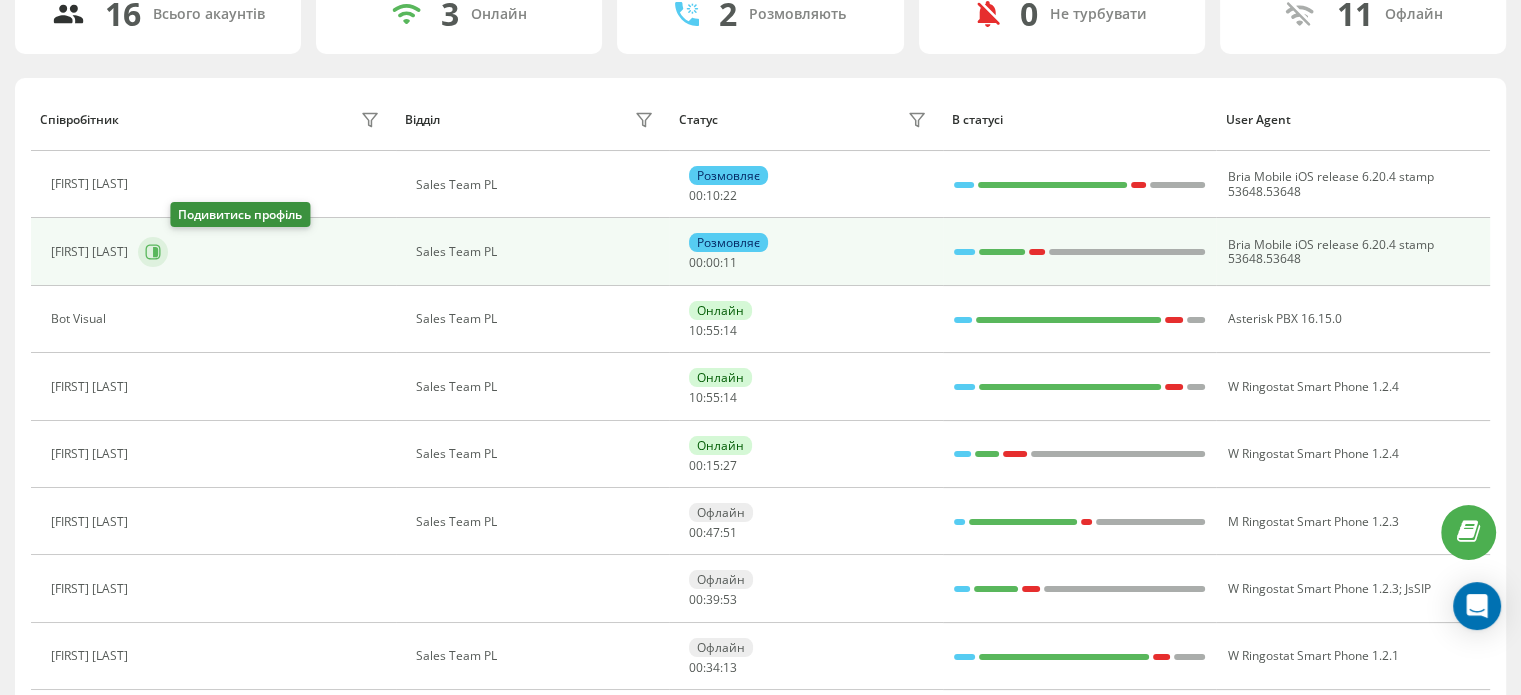 click at bounding box center (153, 252) 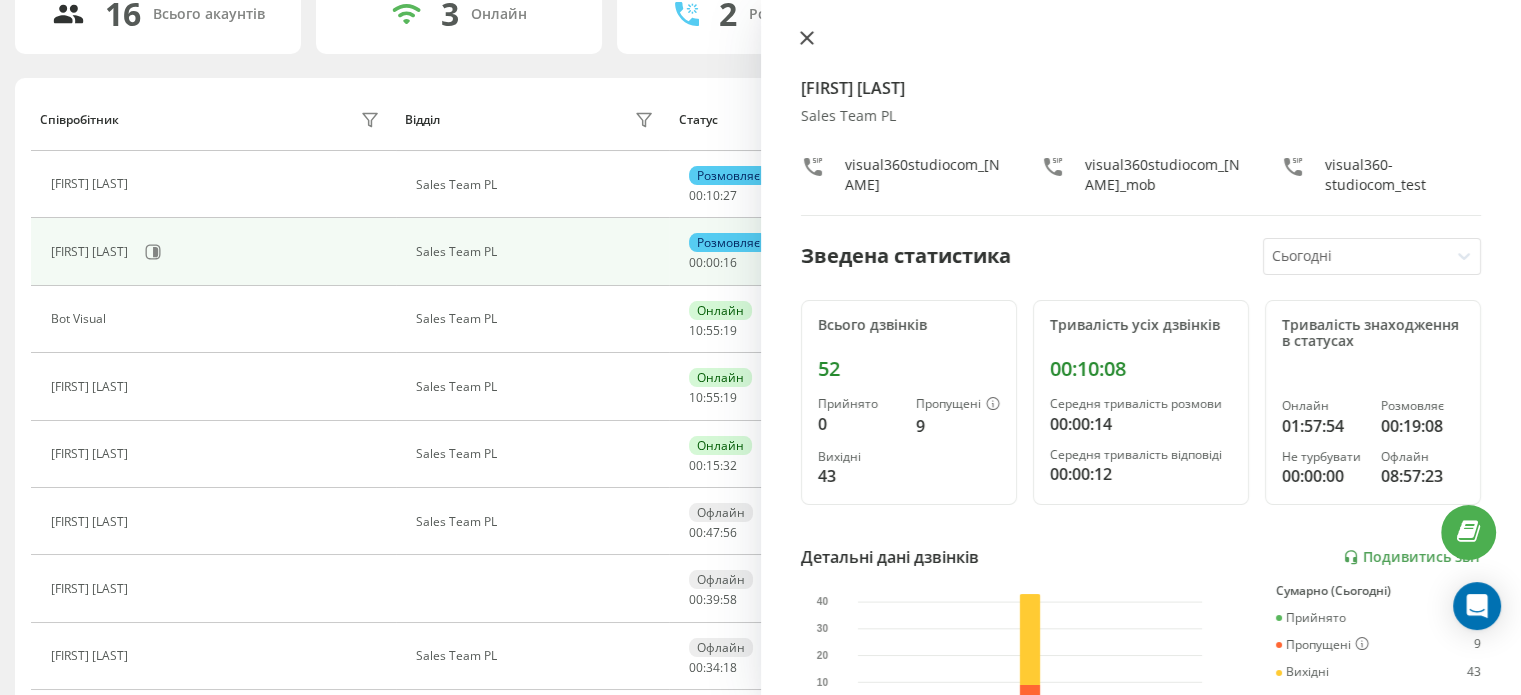 click 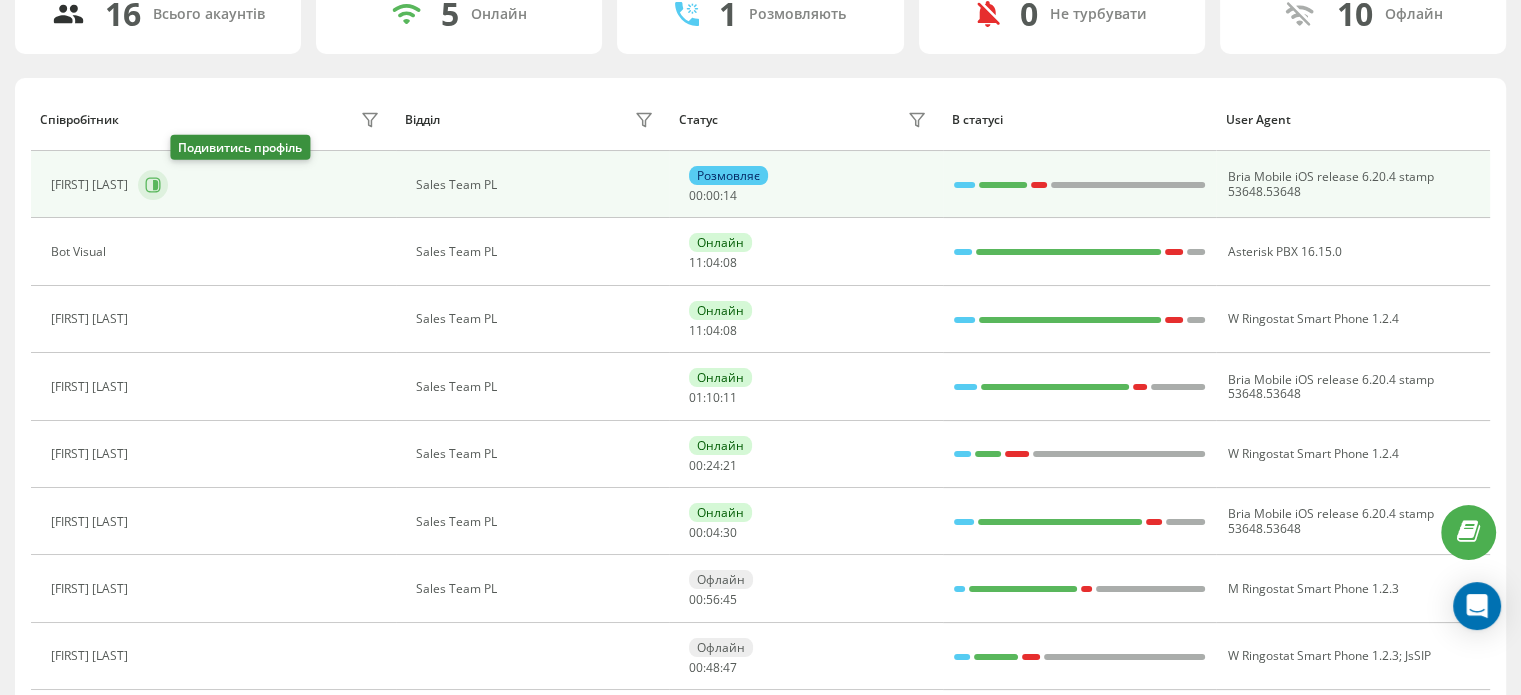 click at bounding box center (153, 185) 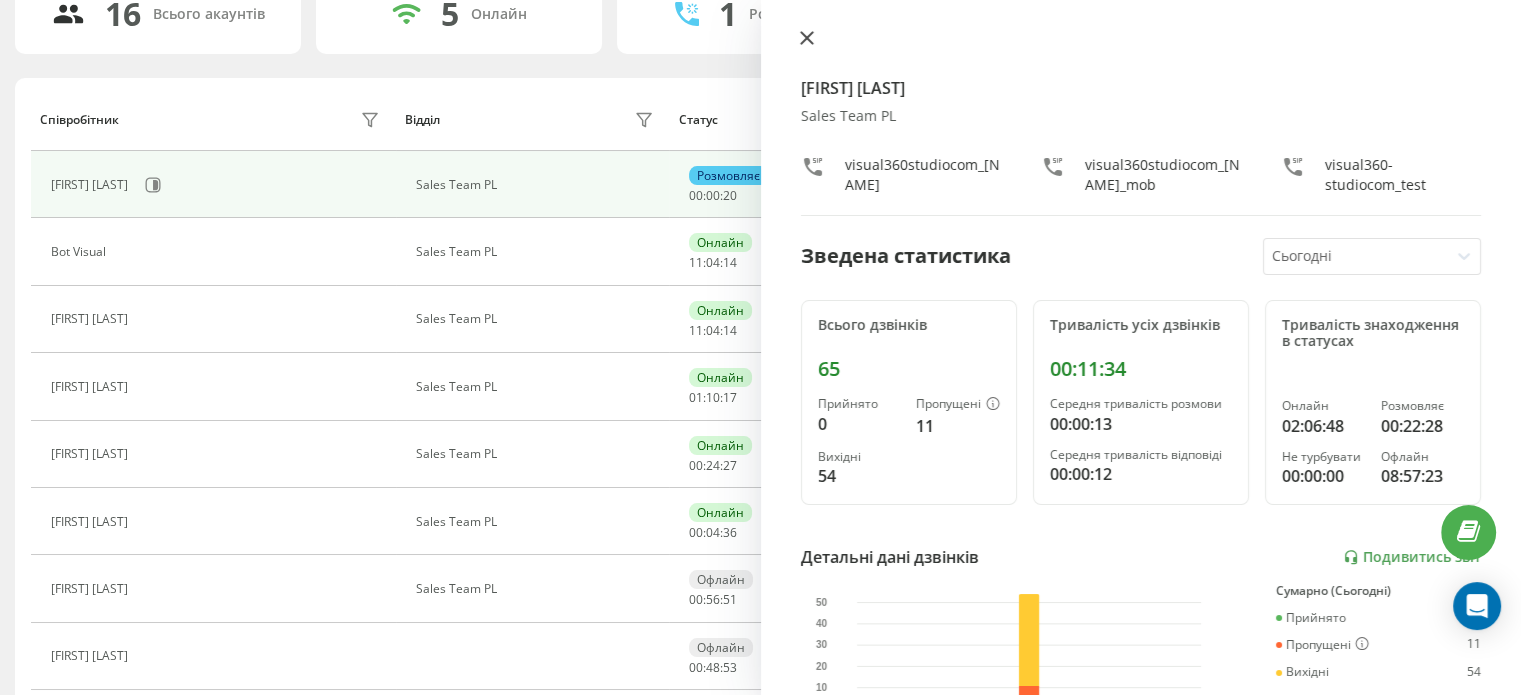 click 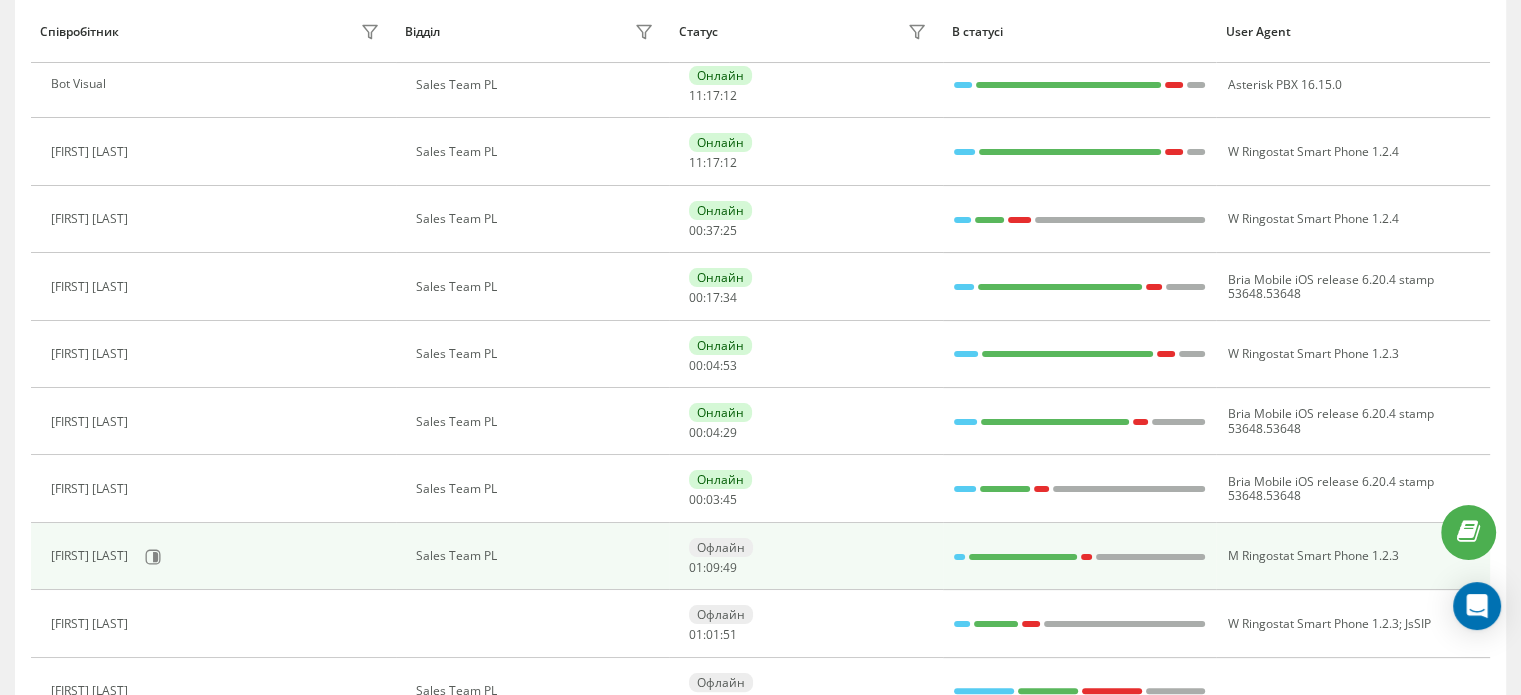 scroll, scrollTop: 367, scrollLeft: 0, axis: vertical 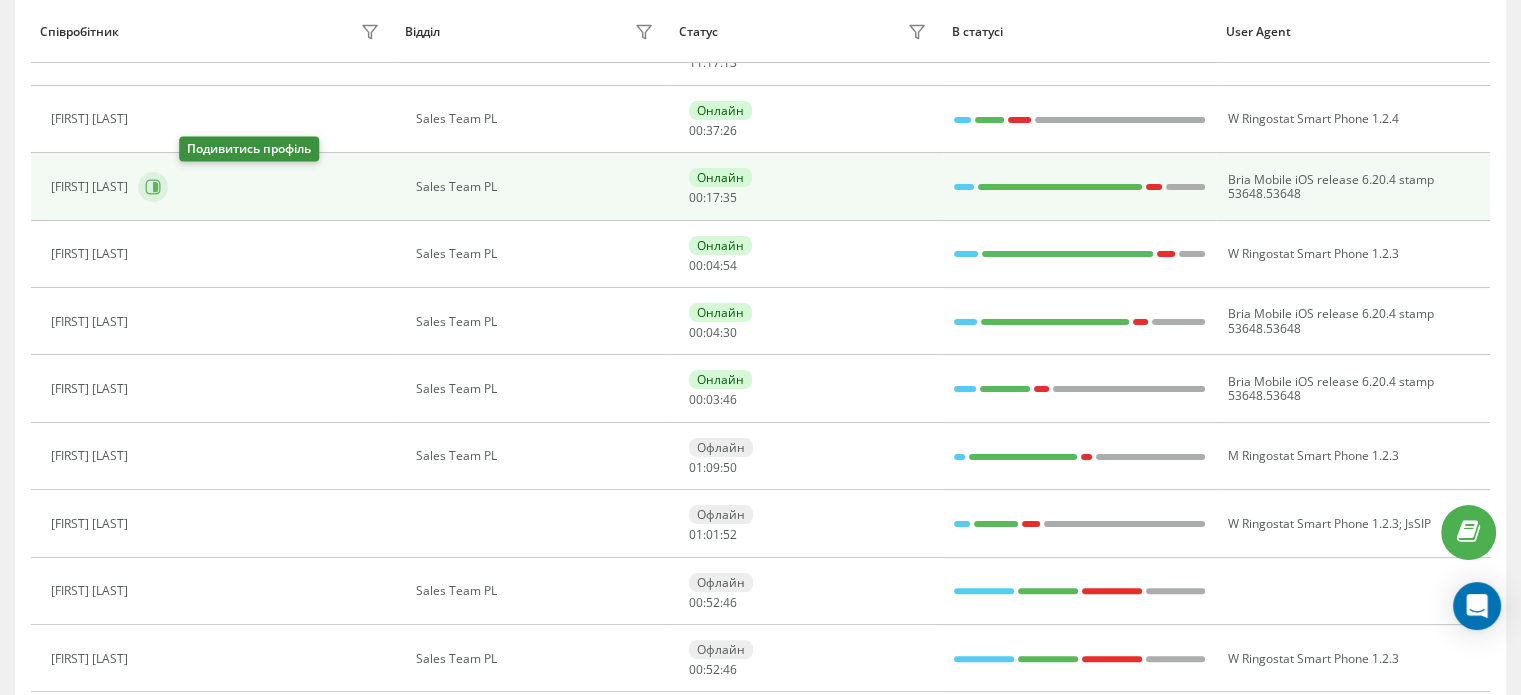 click 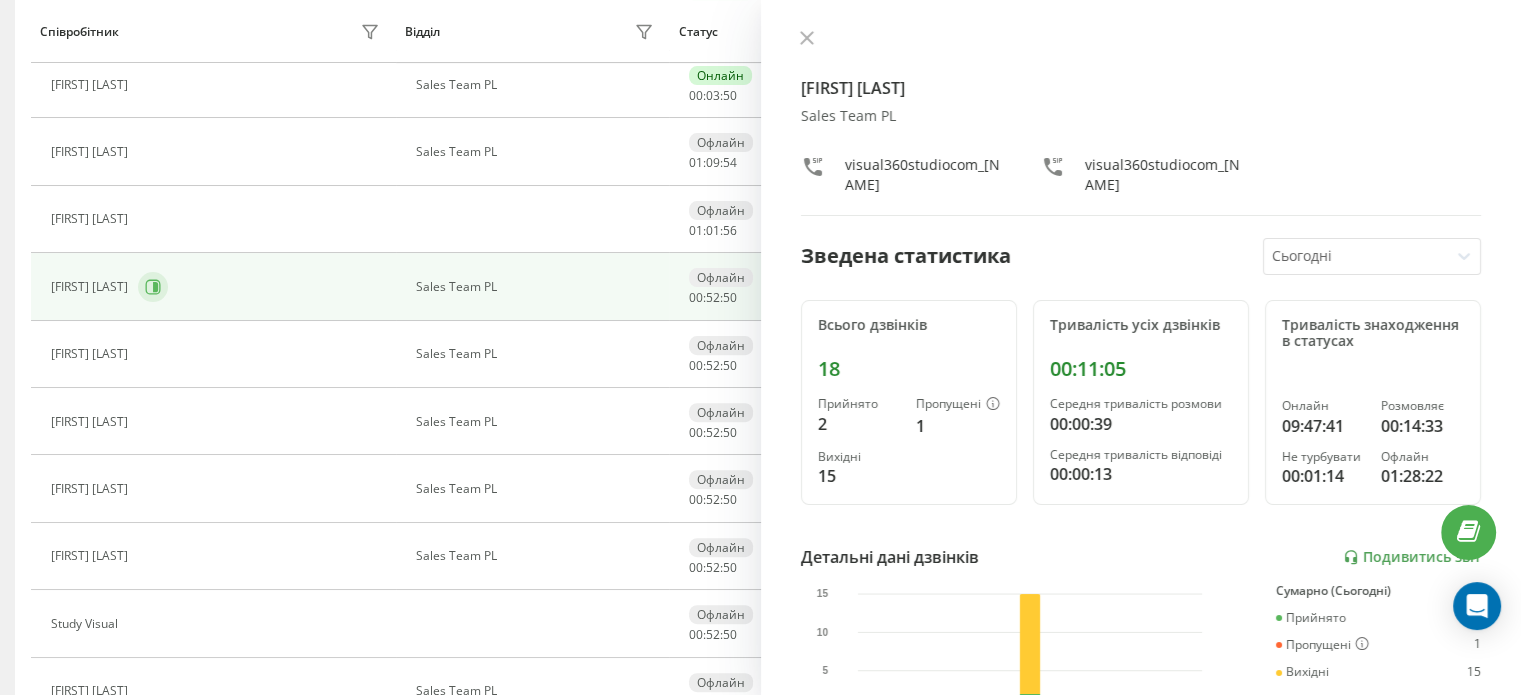 scroll, scrollTop: 404, scrollLeft: 0, axis: vertical 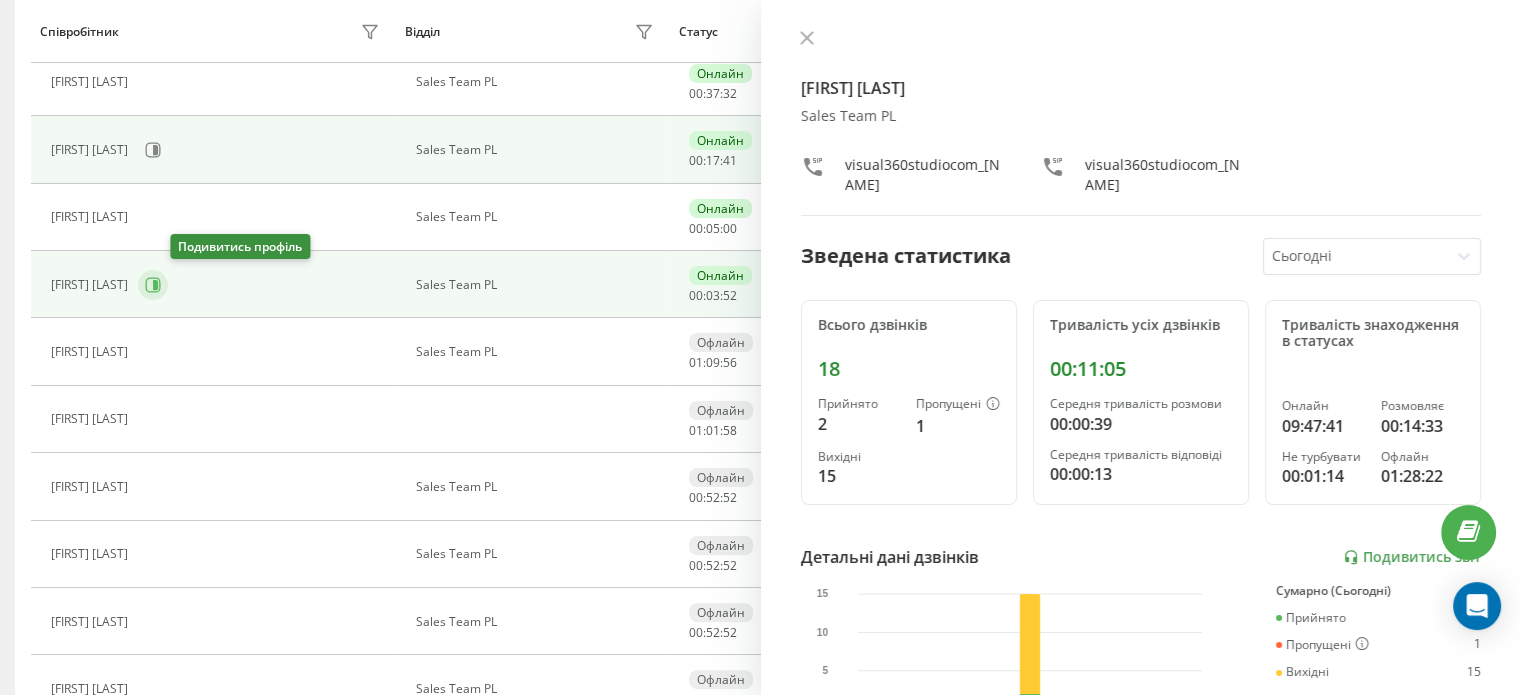 click 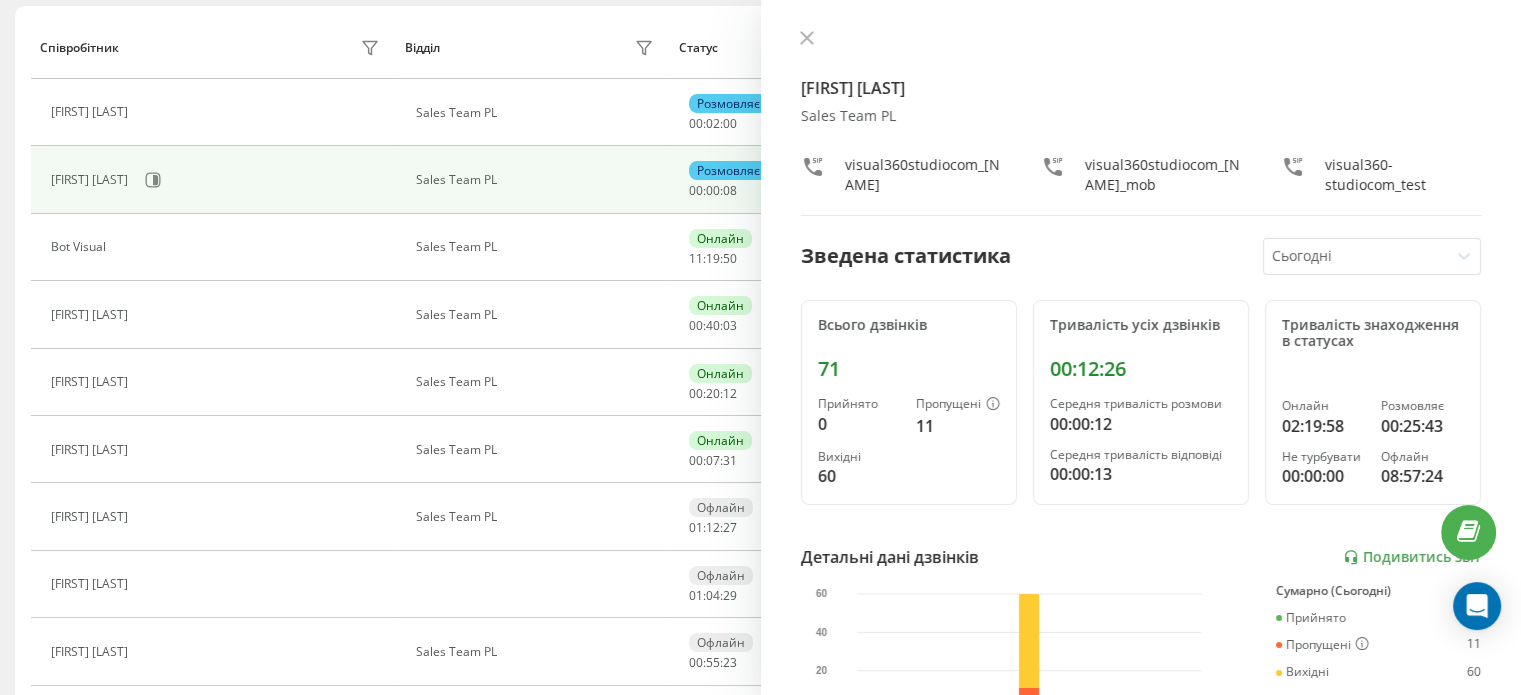 scroll, scrollTop: 204, scrollLeft: 0, axis: vertical 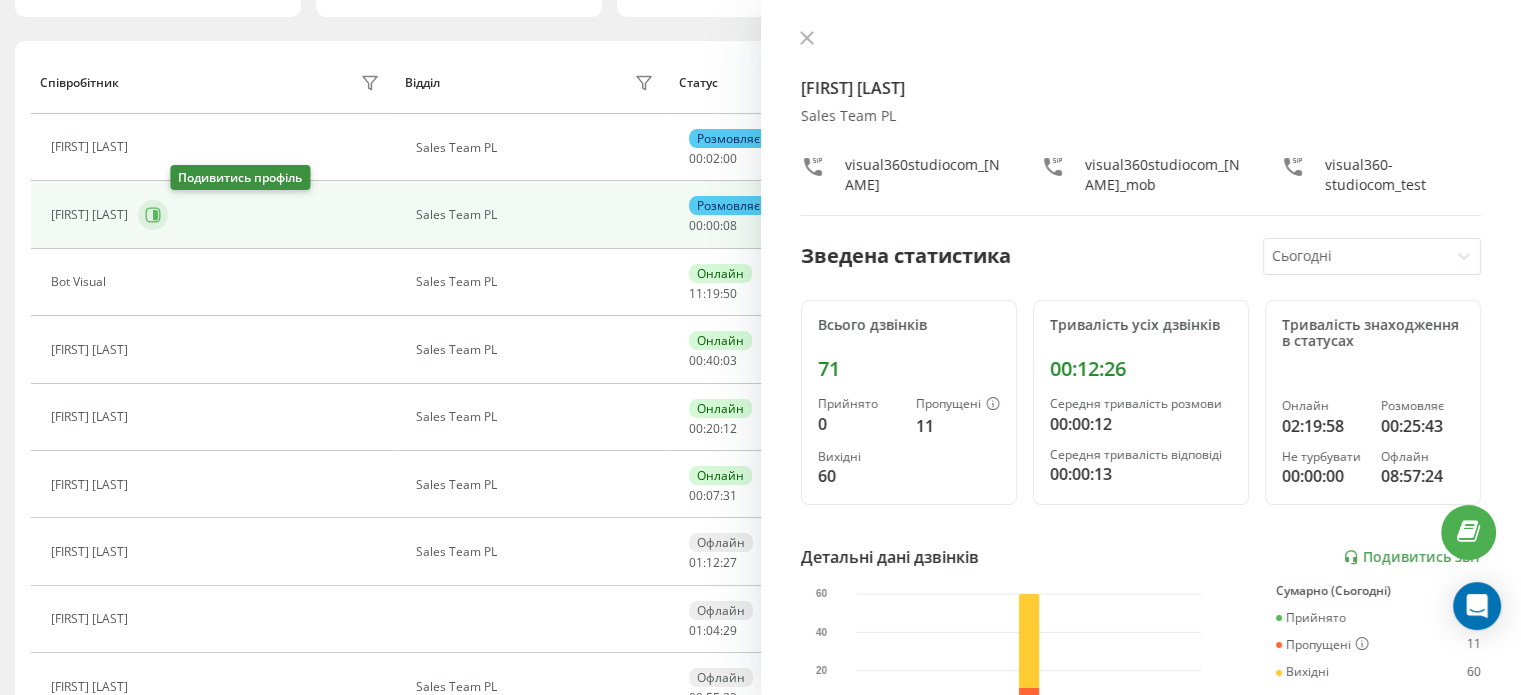 click 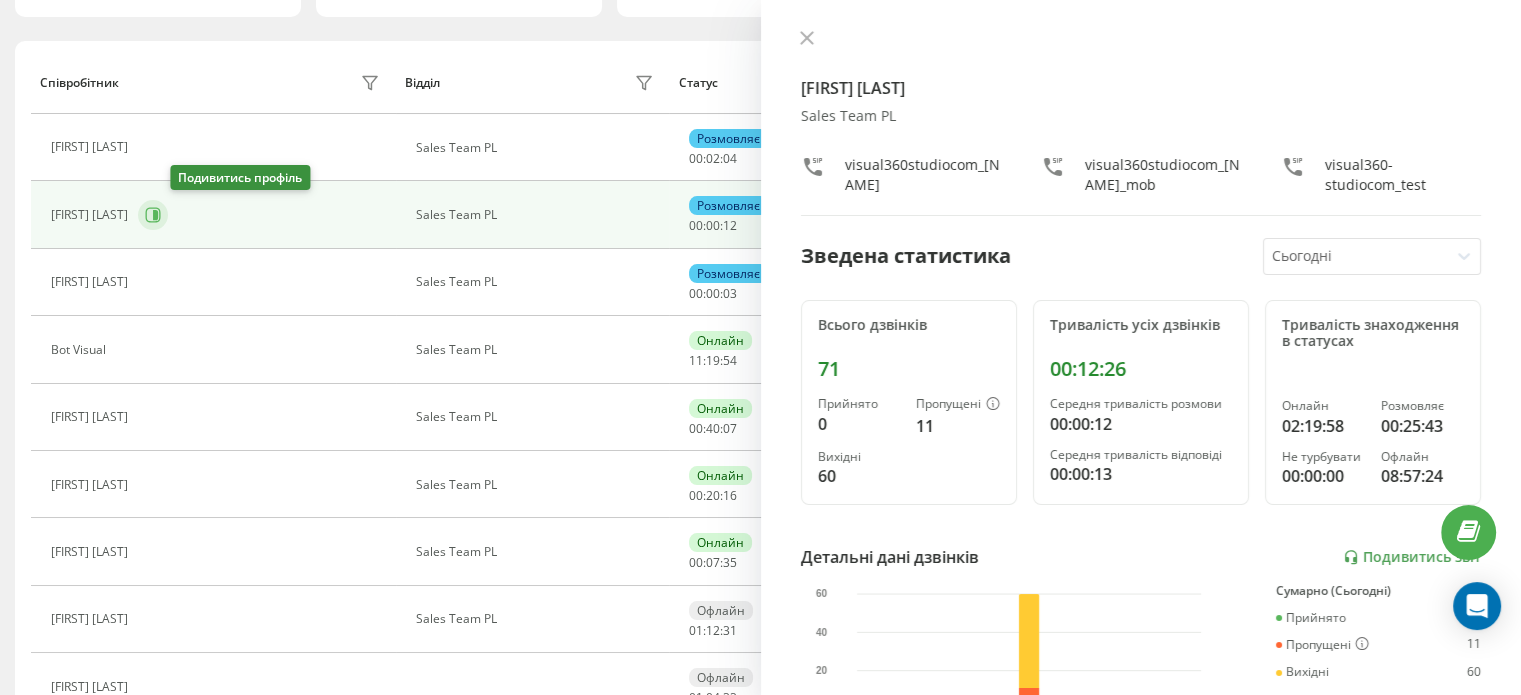 click 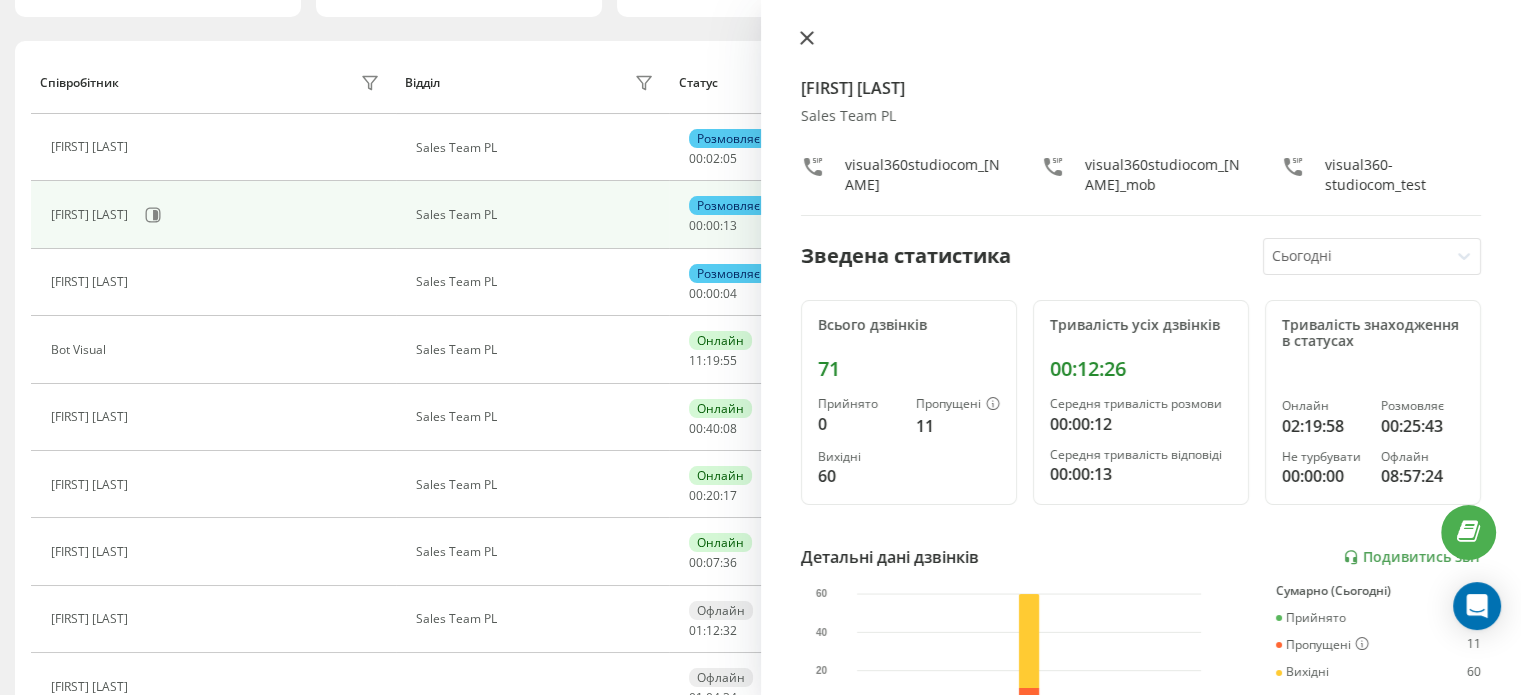 click at bounding box center [807, 39] 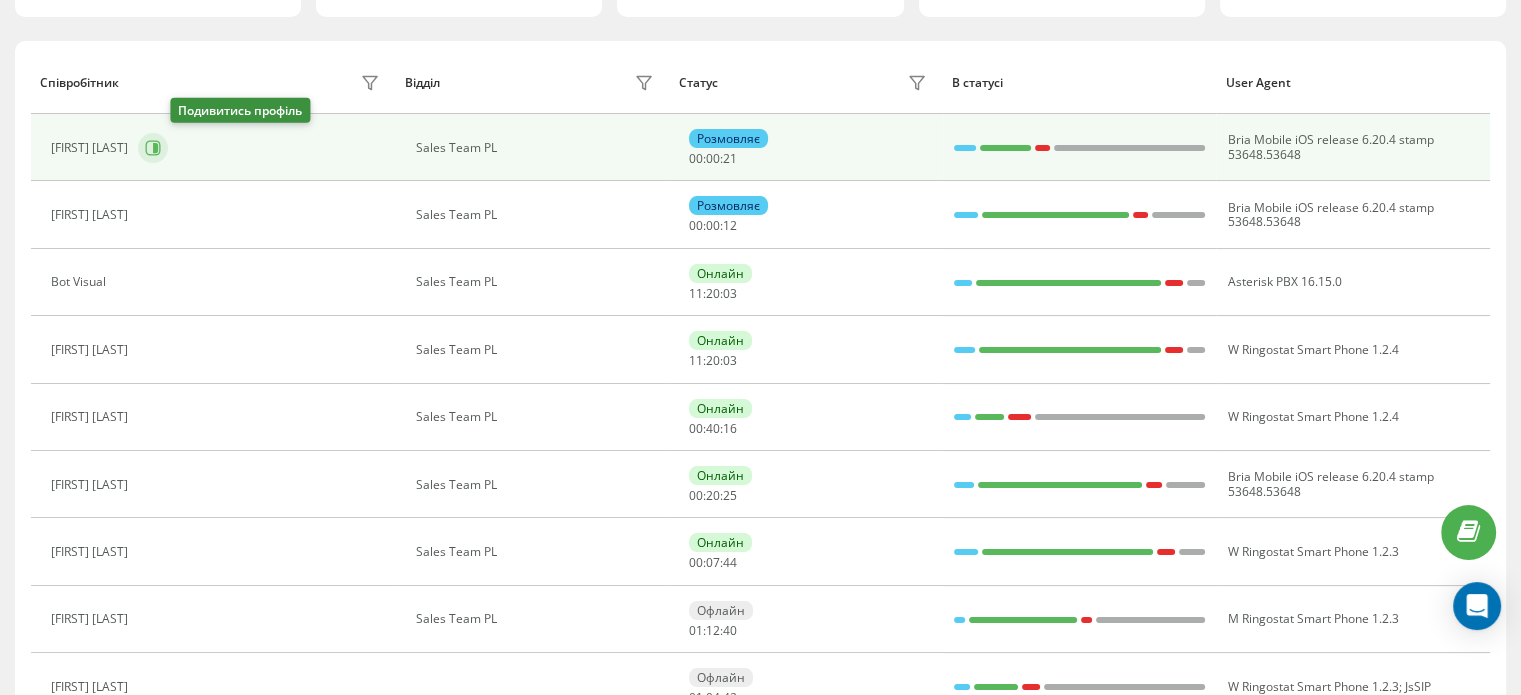 click 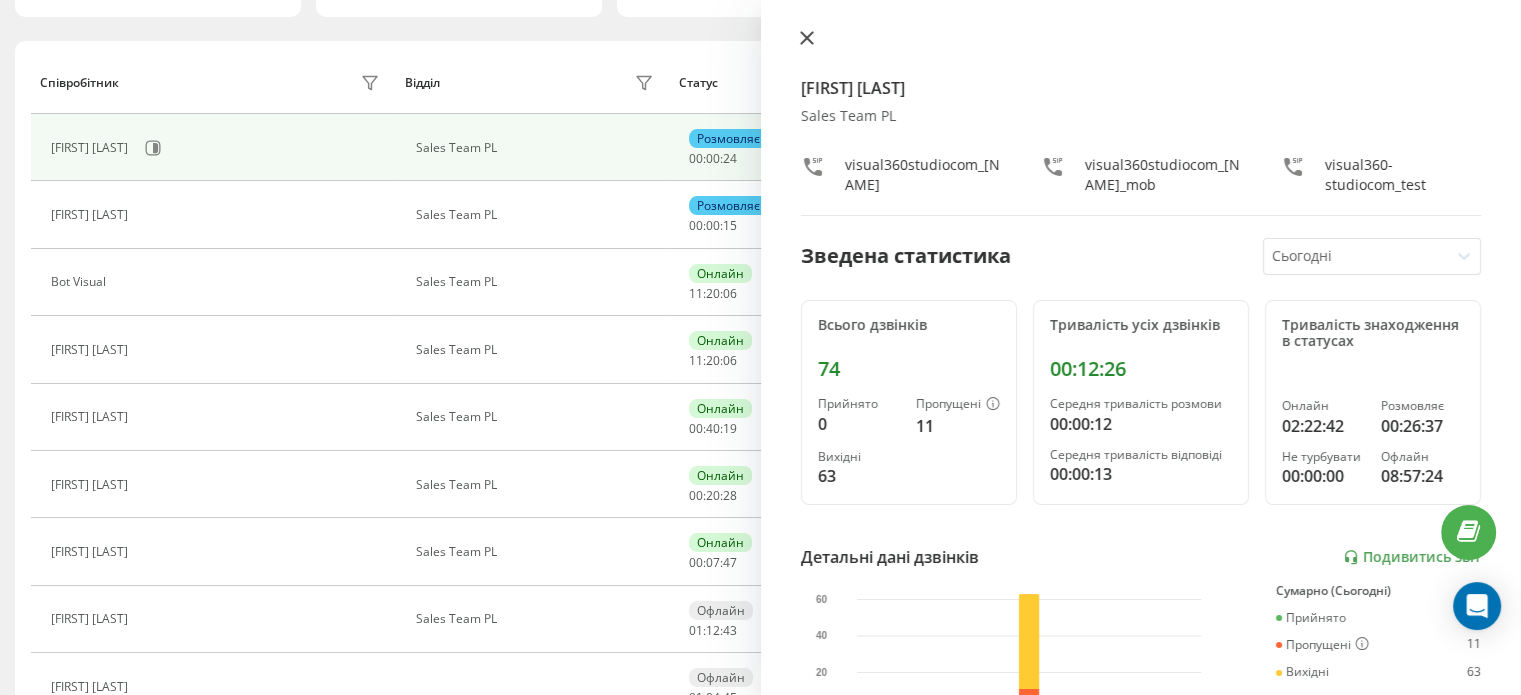 click 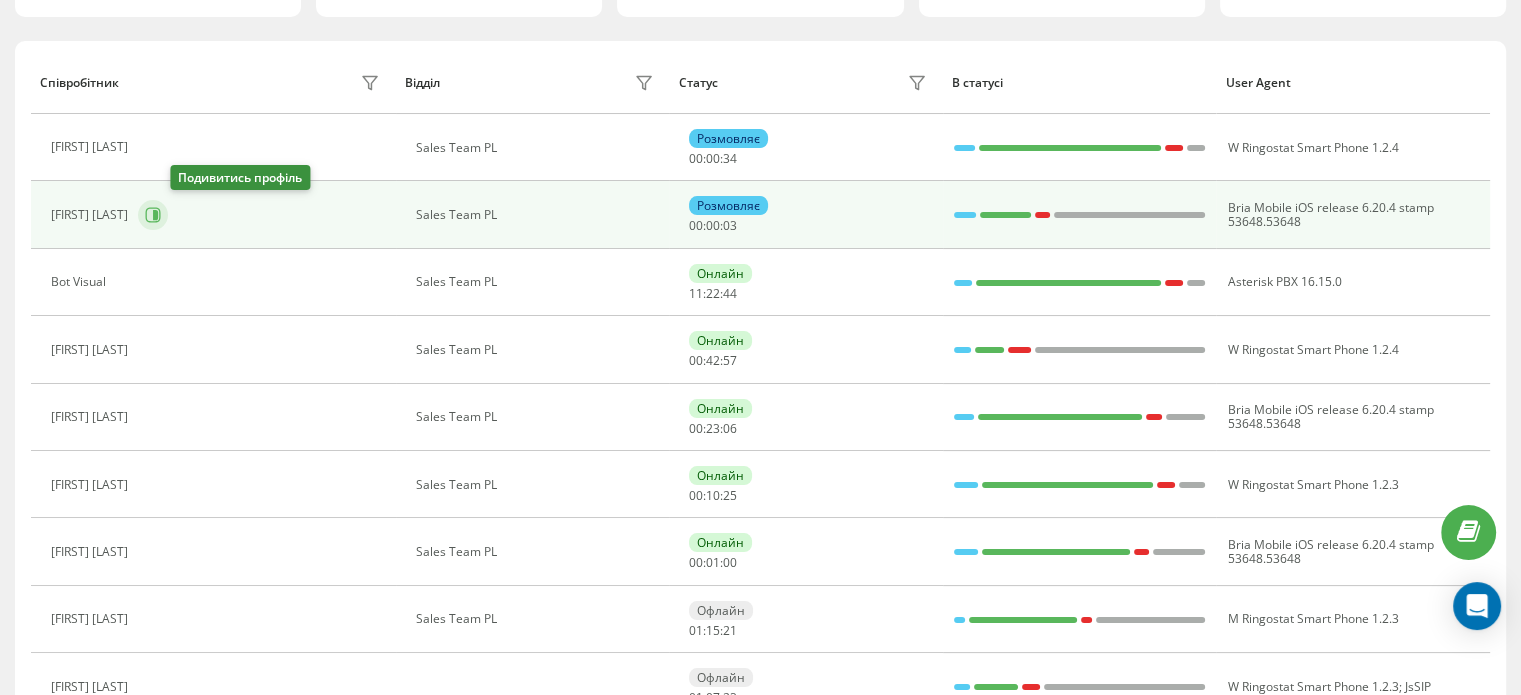 click 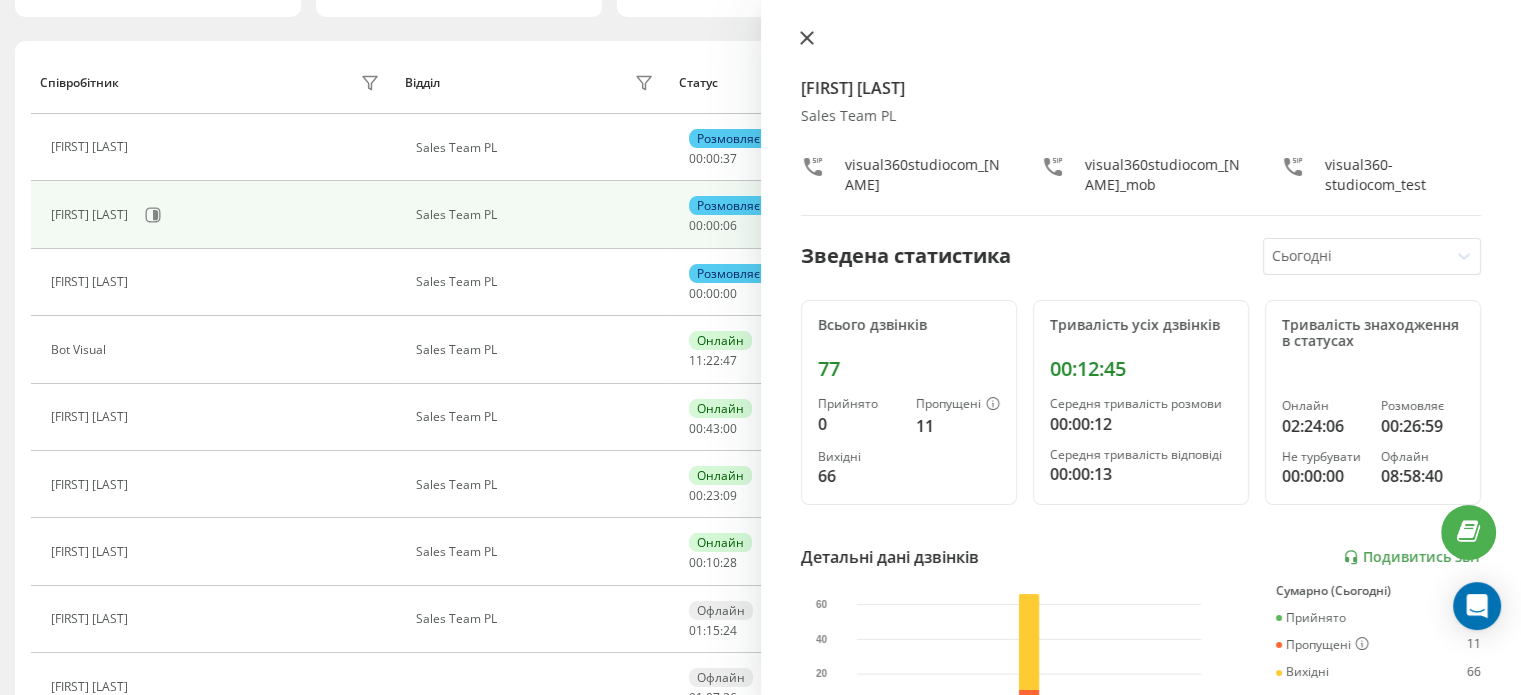 click 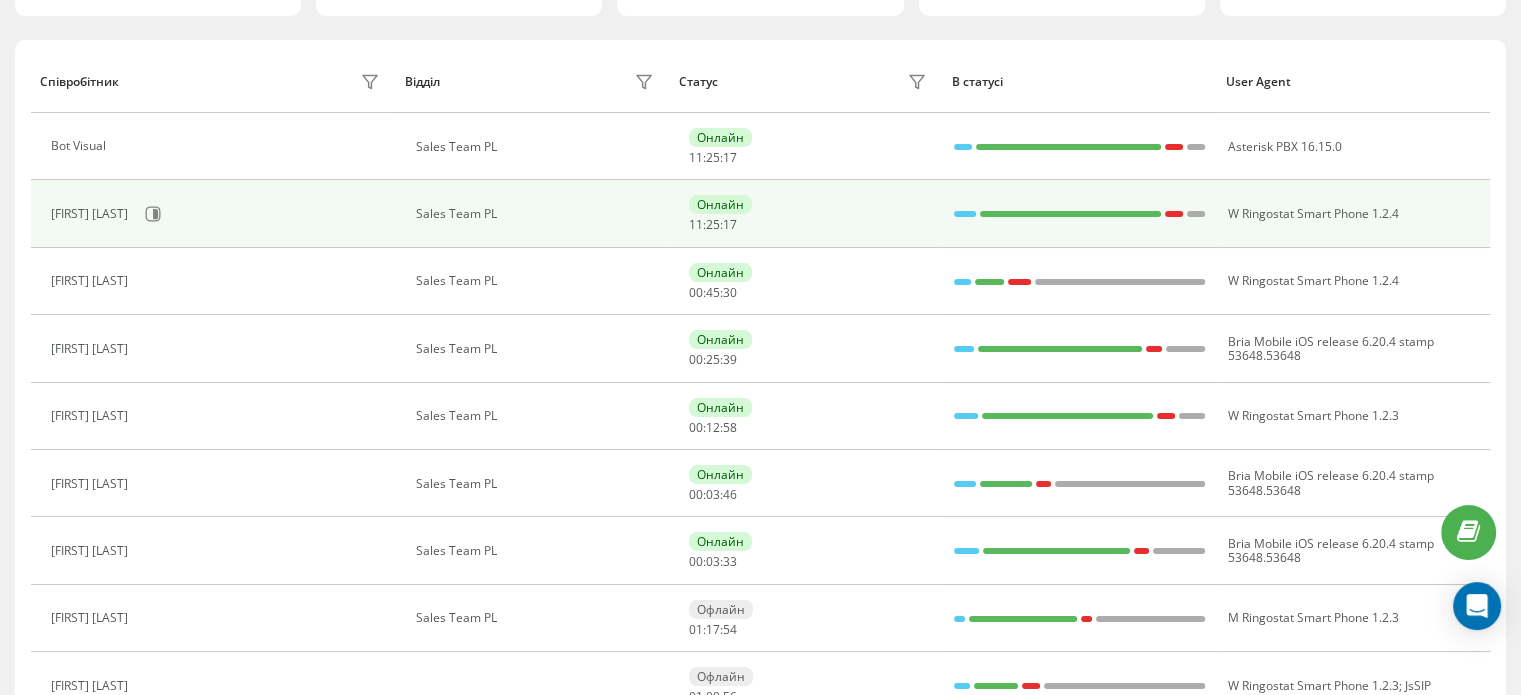 scroll, scrollTop: 204, scrollLeft: 0, axis: vertical 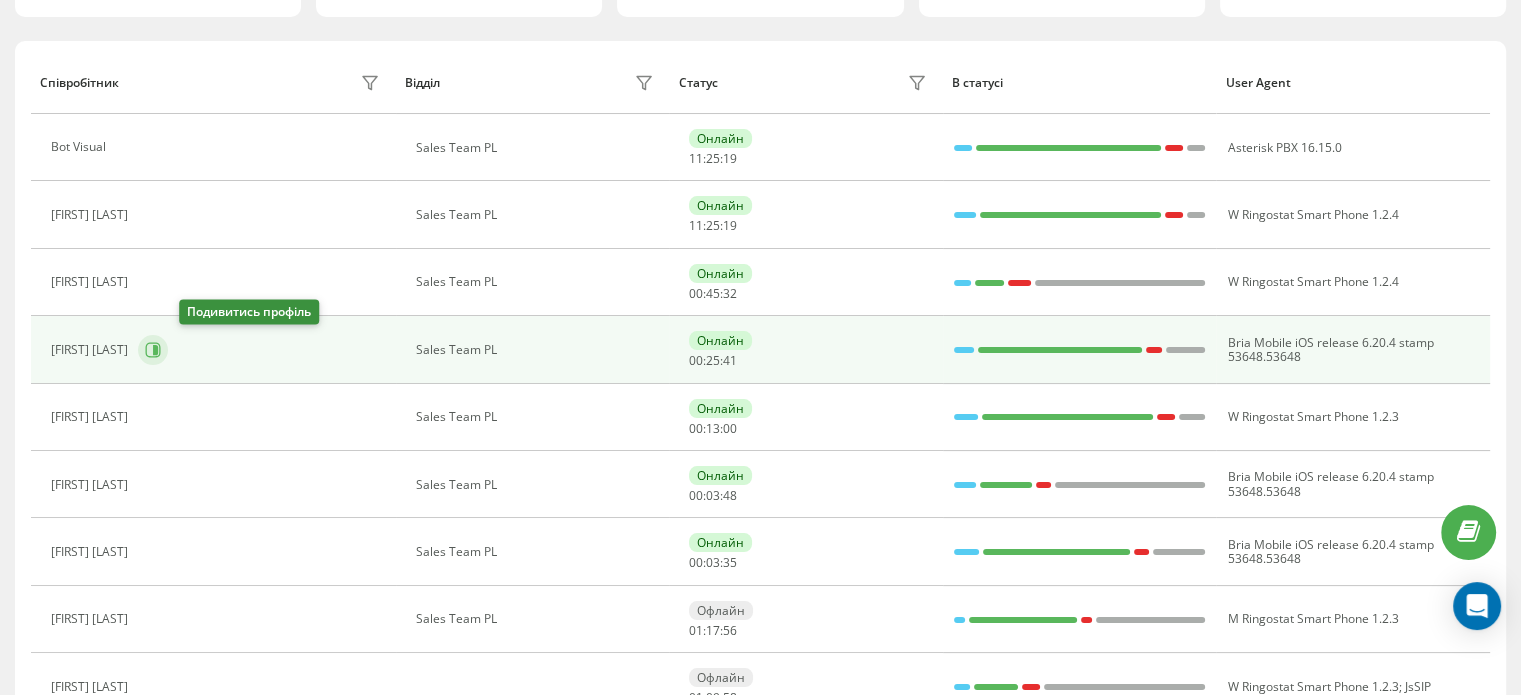 click 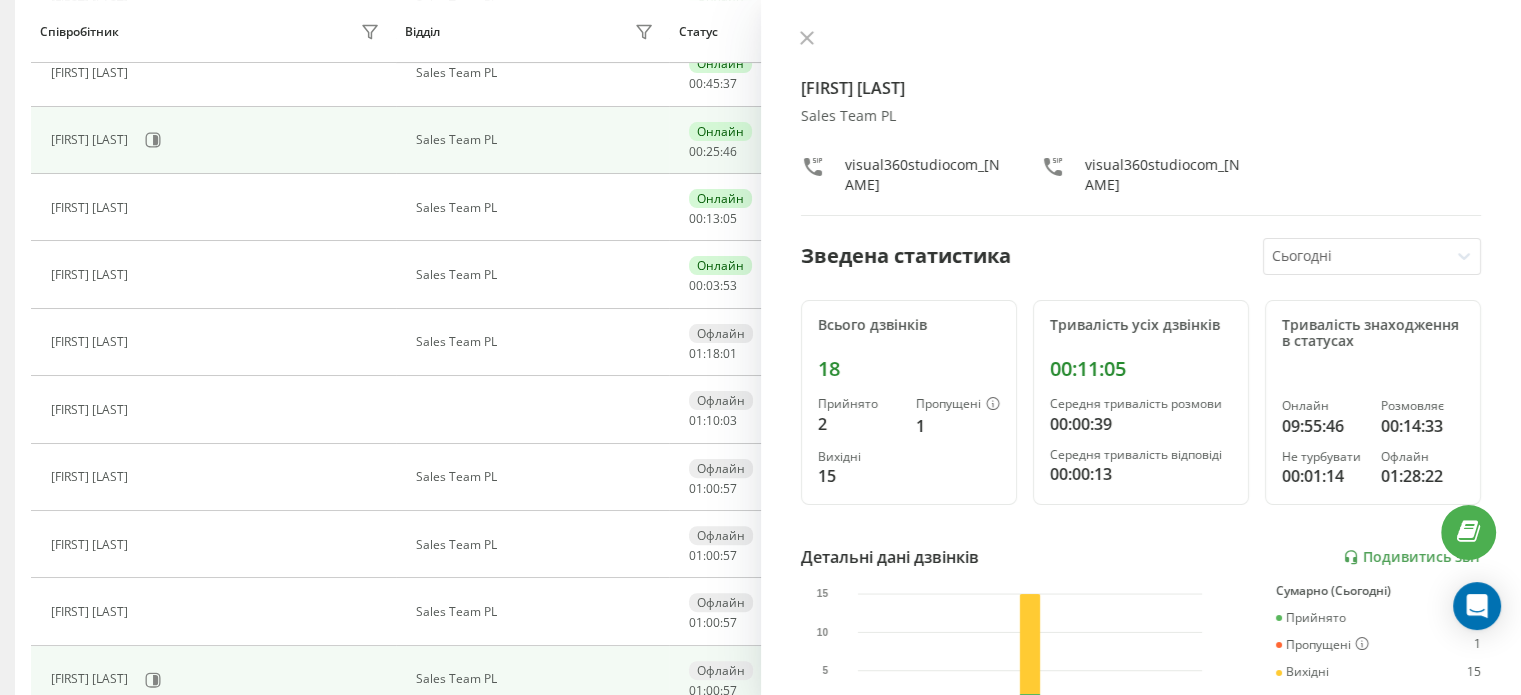 scroll, scrollTop: 472, scrollLeft: 0, axis: vertical 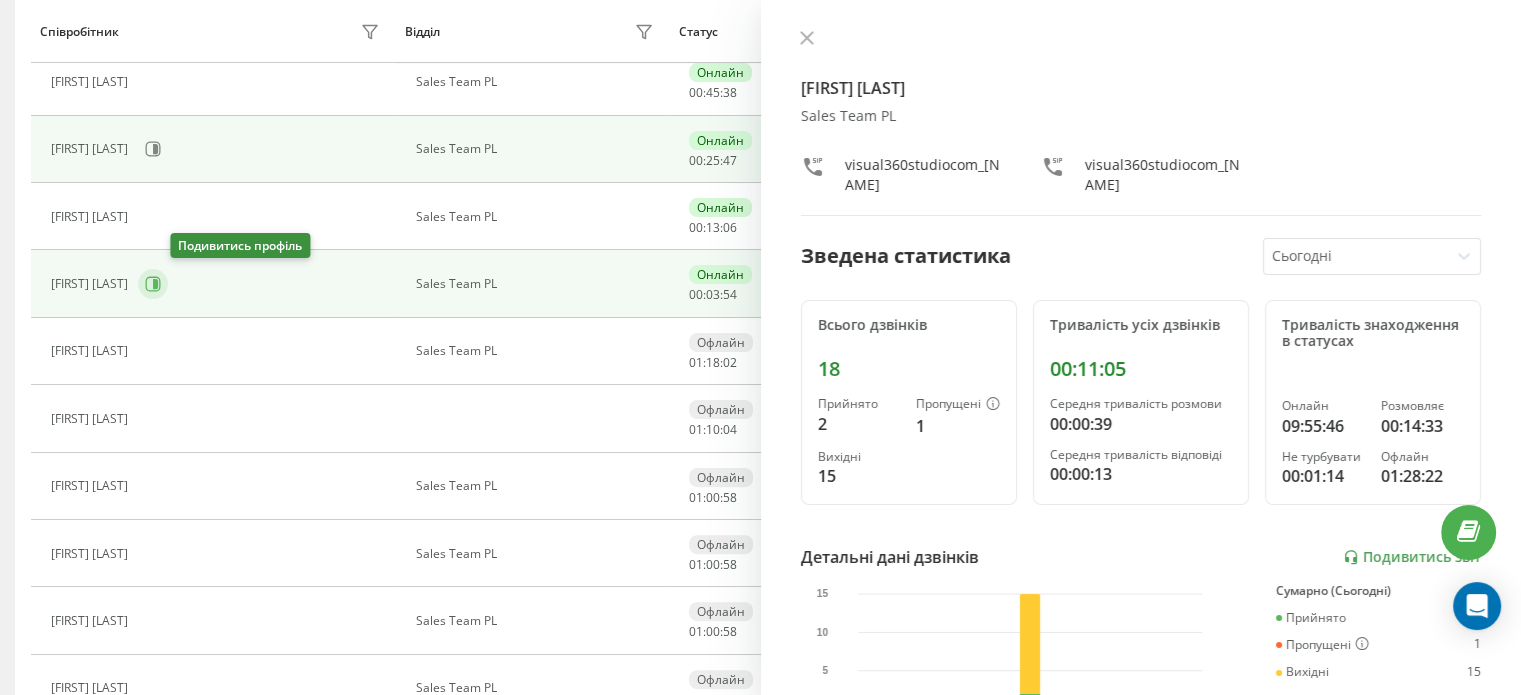 click at bounding box center [153, 284] 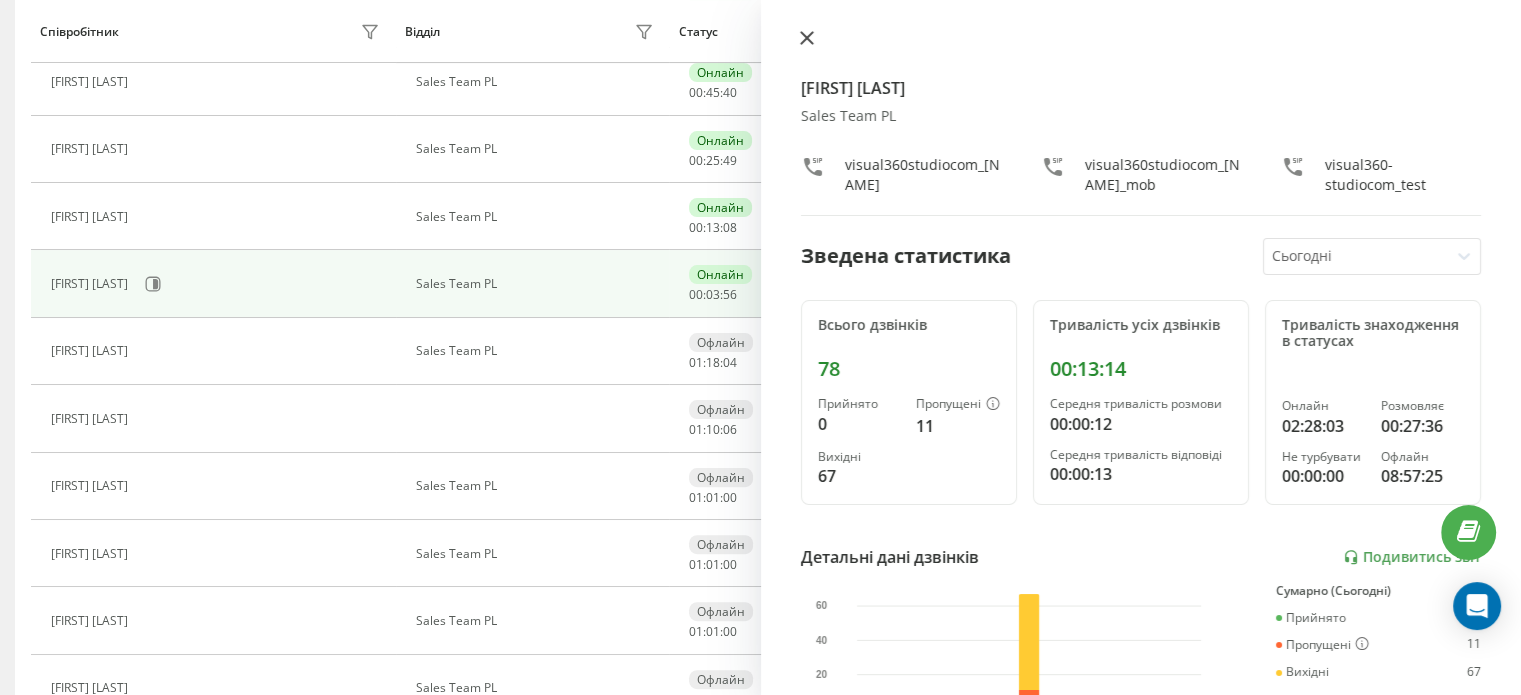 click 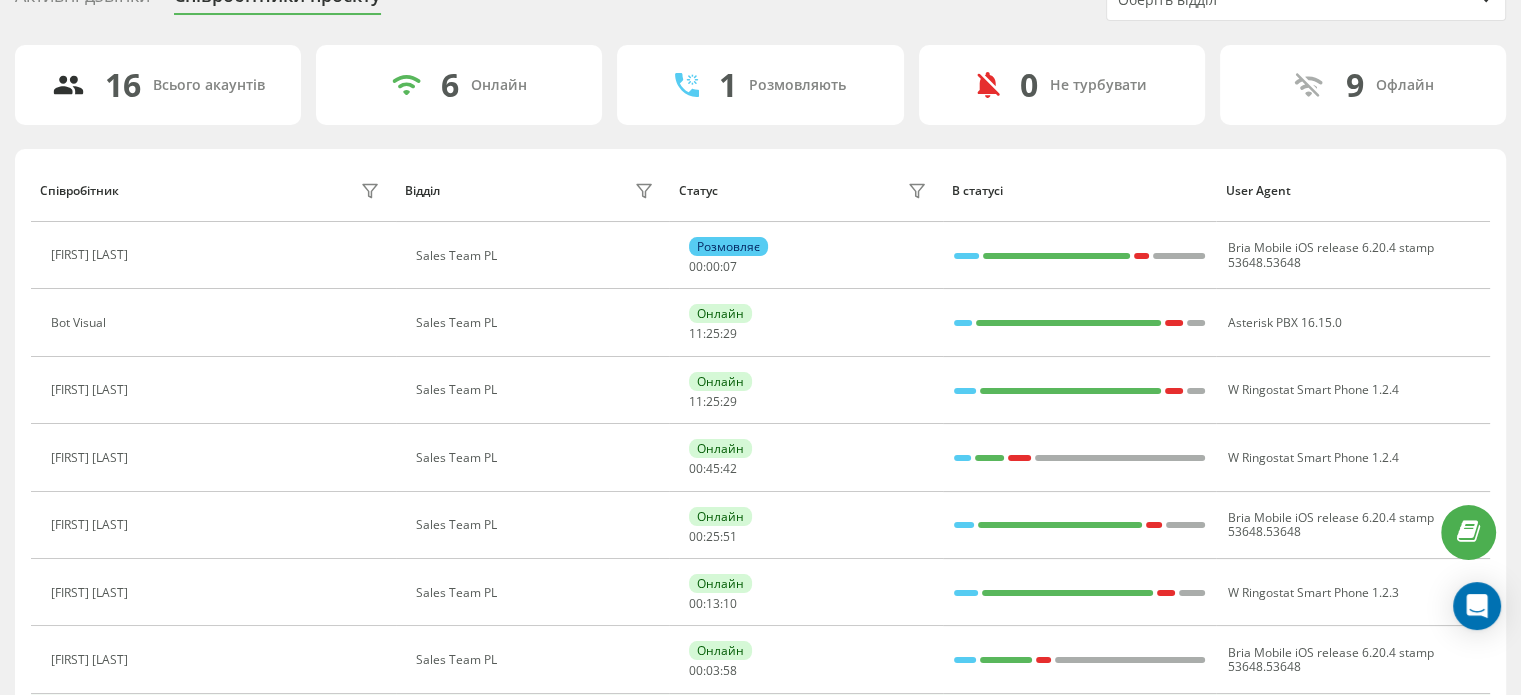 scroll, scrollTop: 72, scrollLeft: 0, axis: vertical 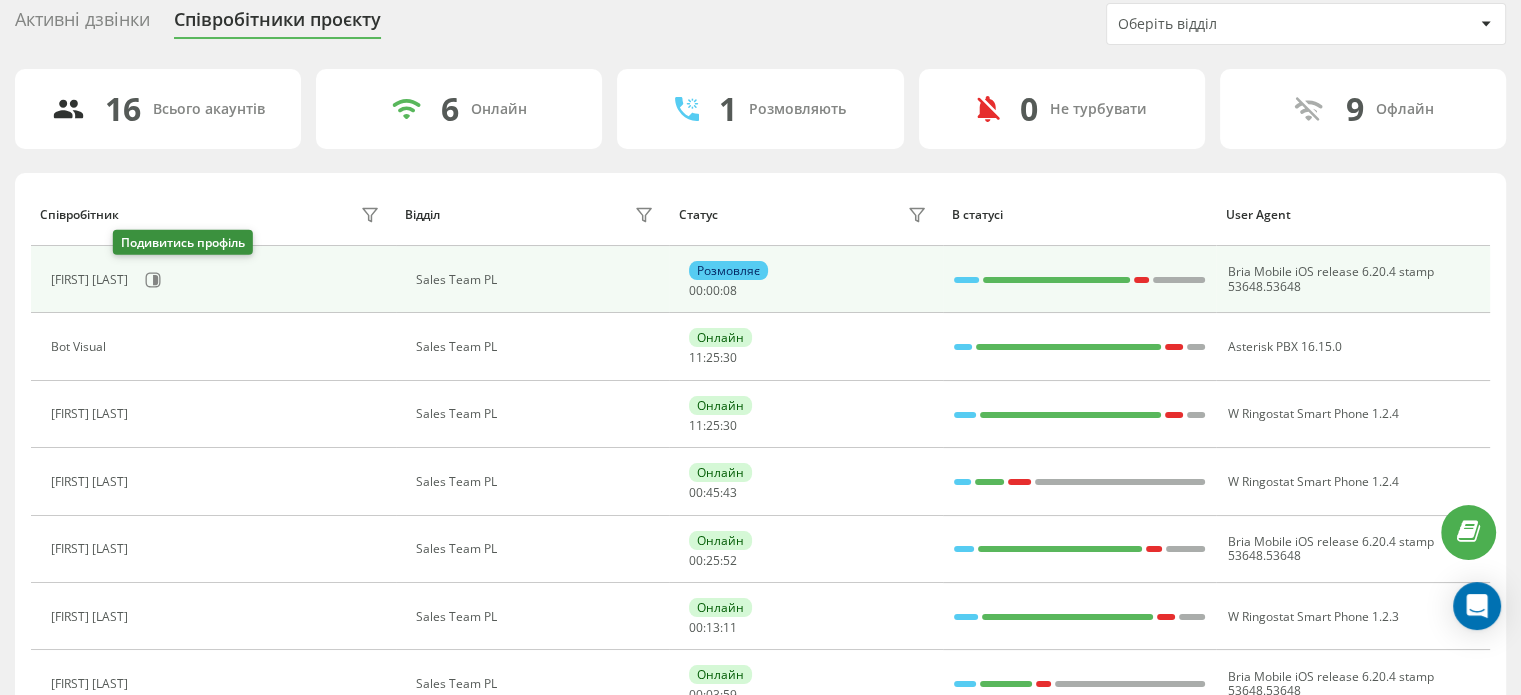 click on "[FIRST] [LAST]" at bounding box center [218, 280] 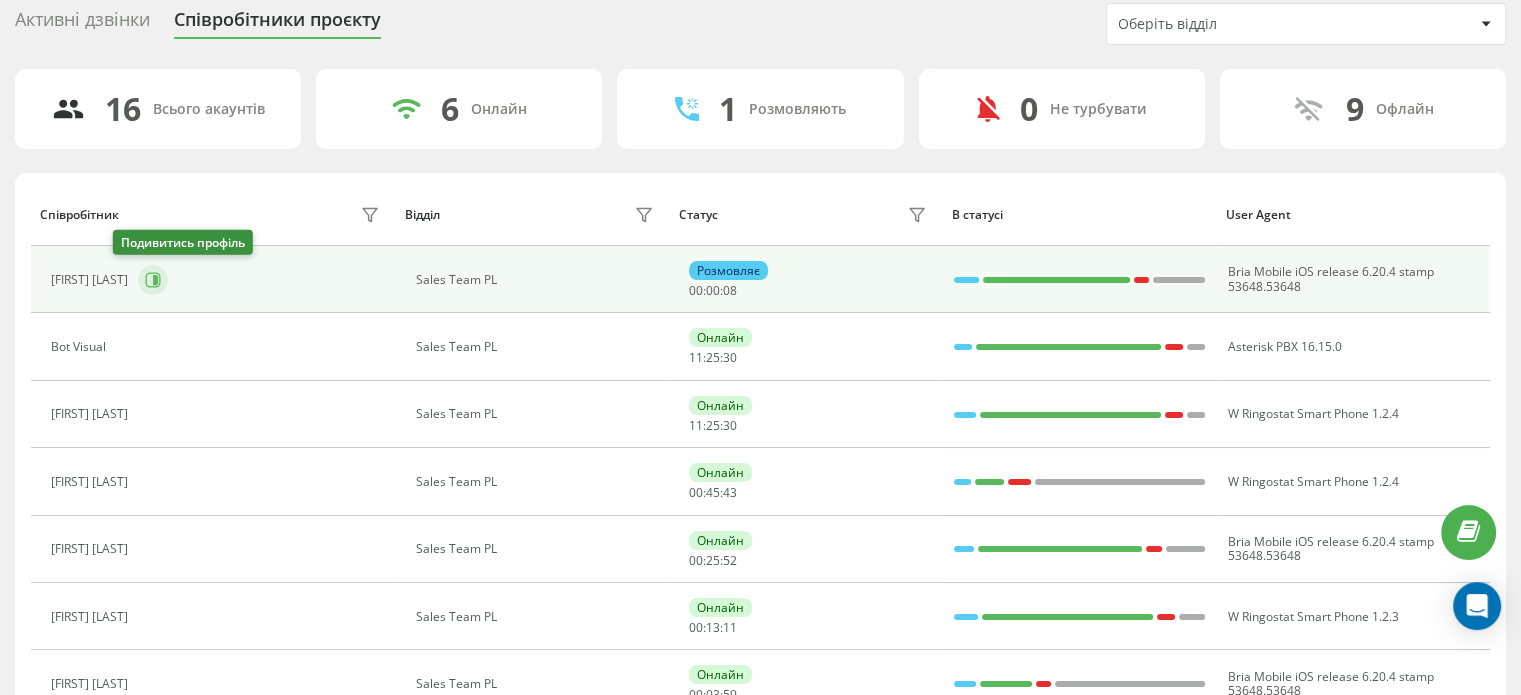 click 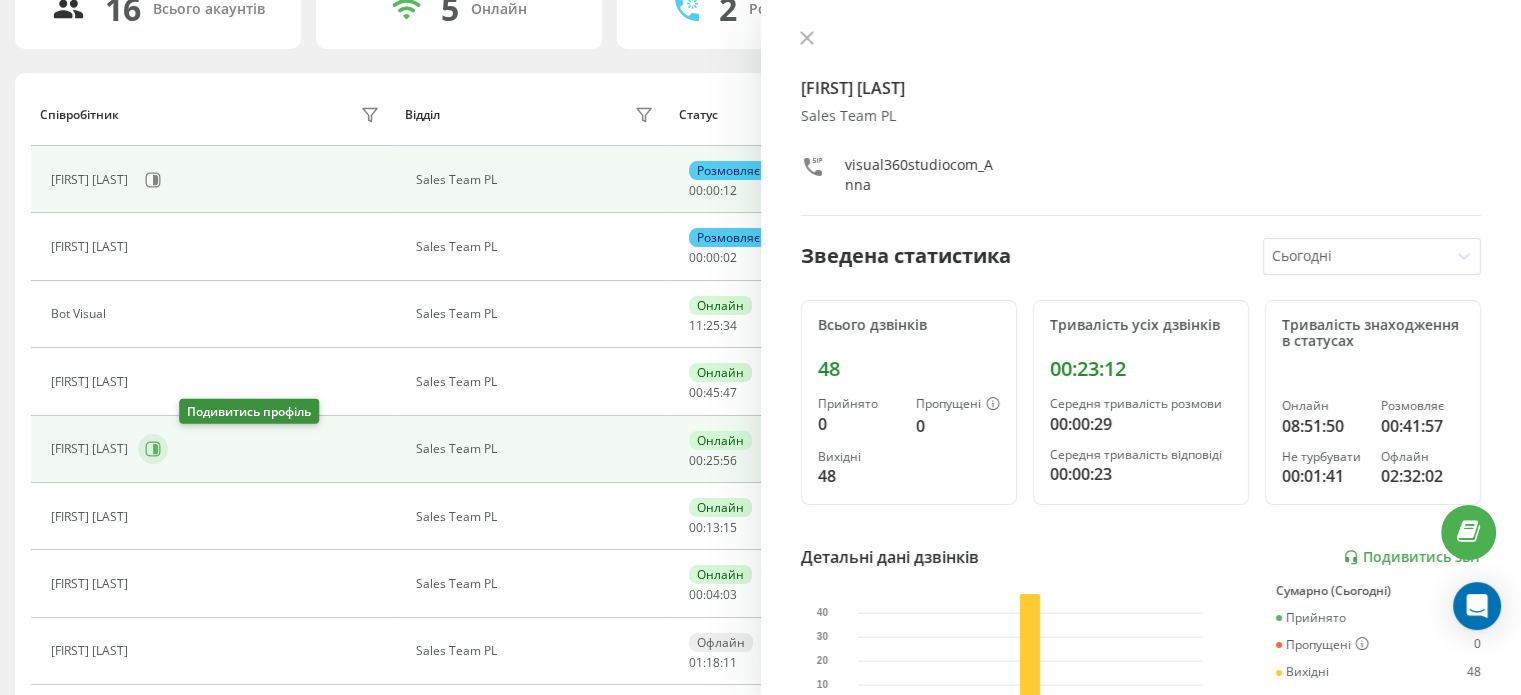 scroll, scrollTop: 272, scrollLeft: 0, axis: vertical 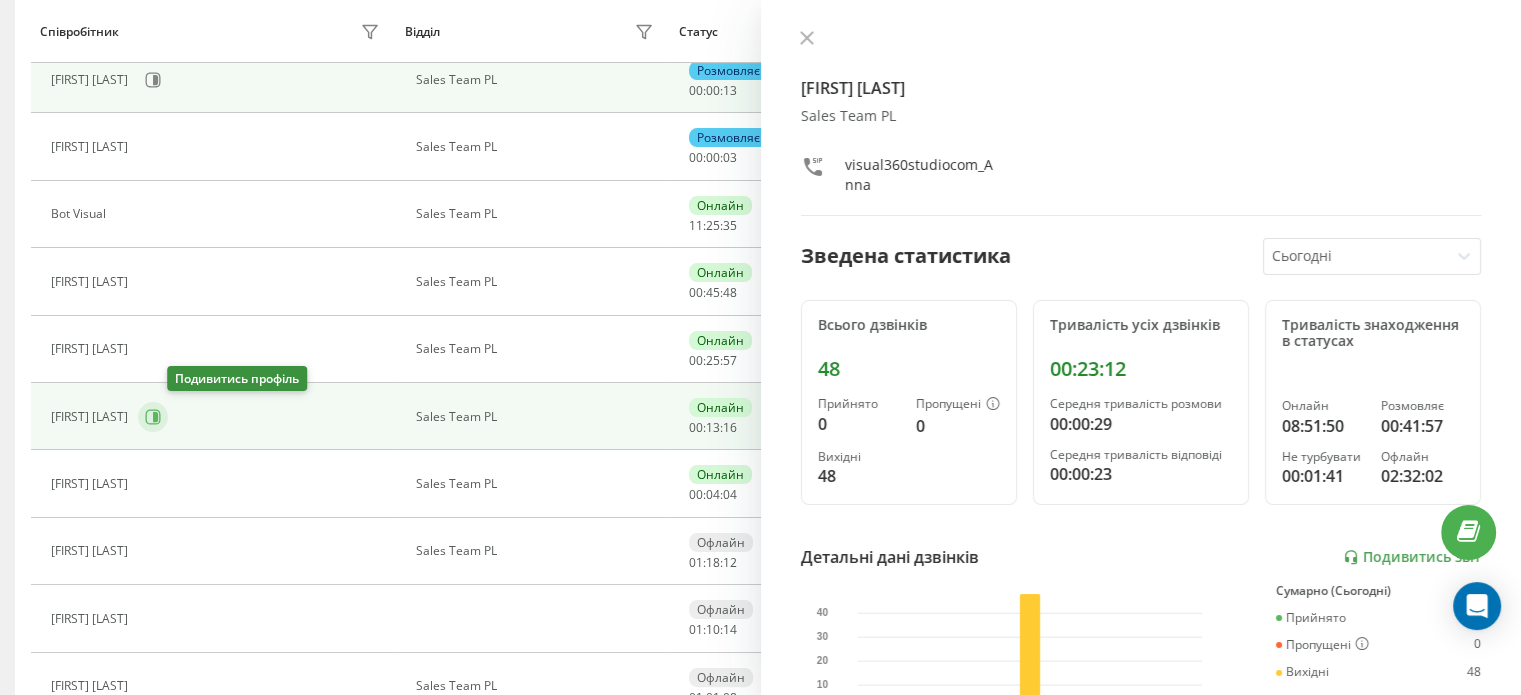 click 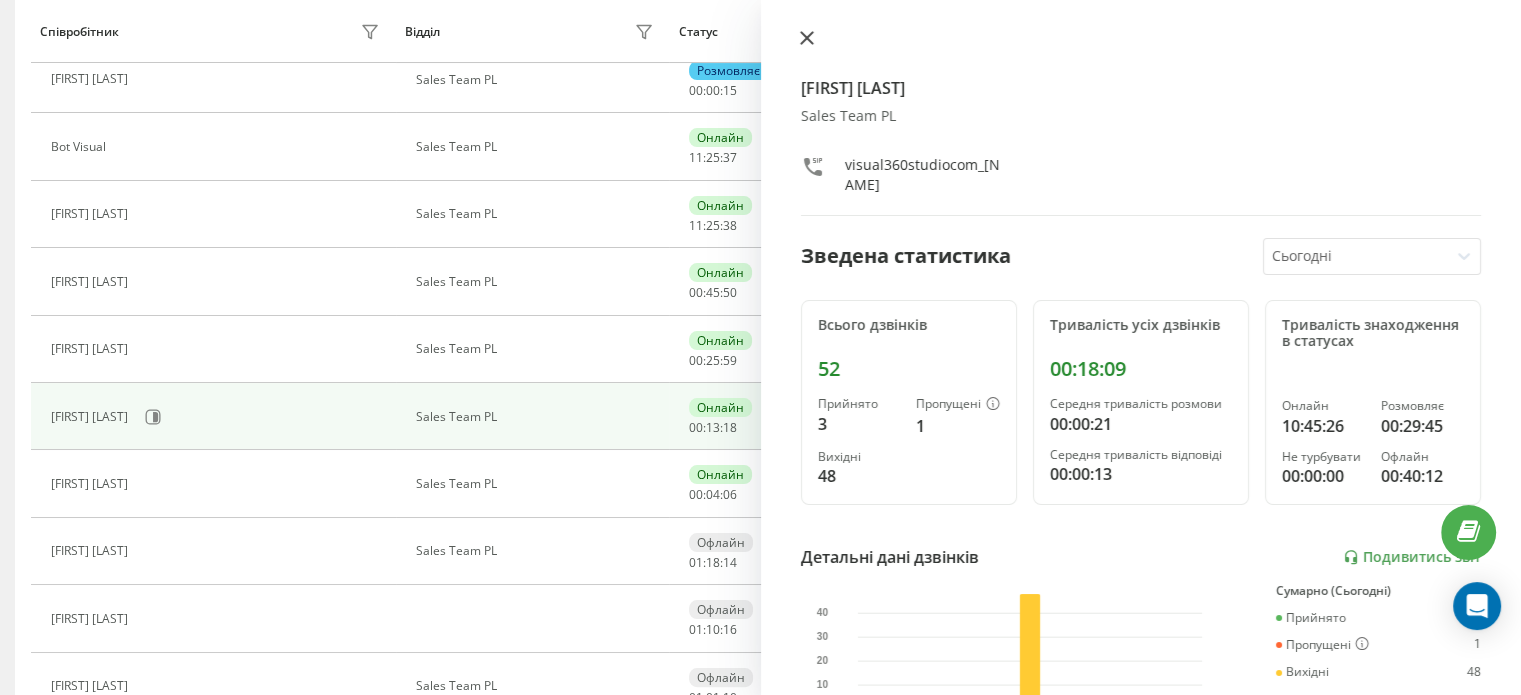 click 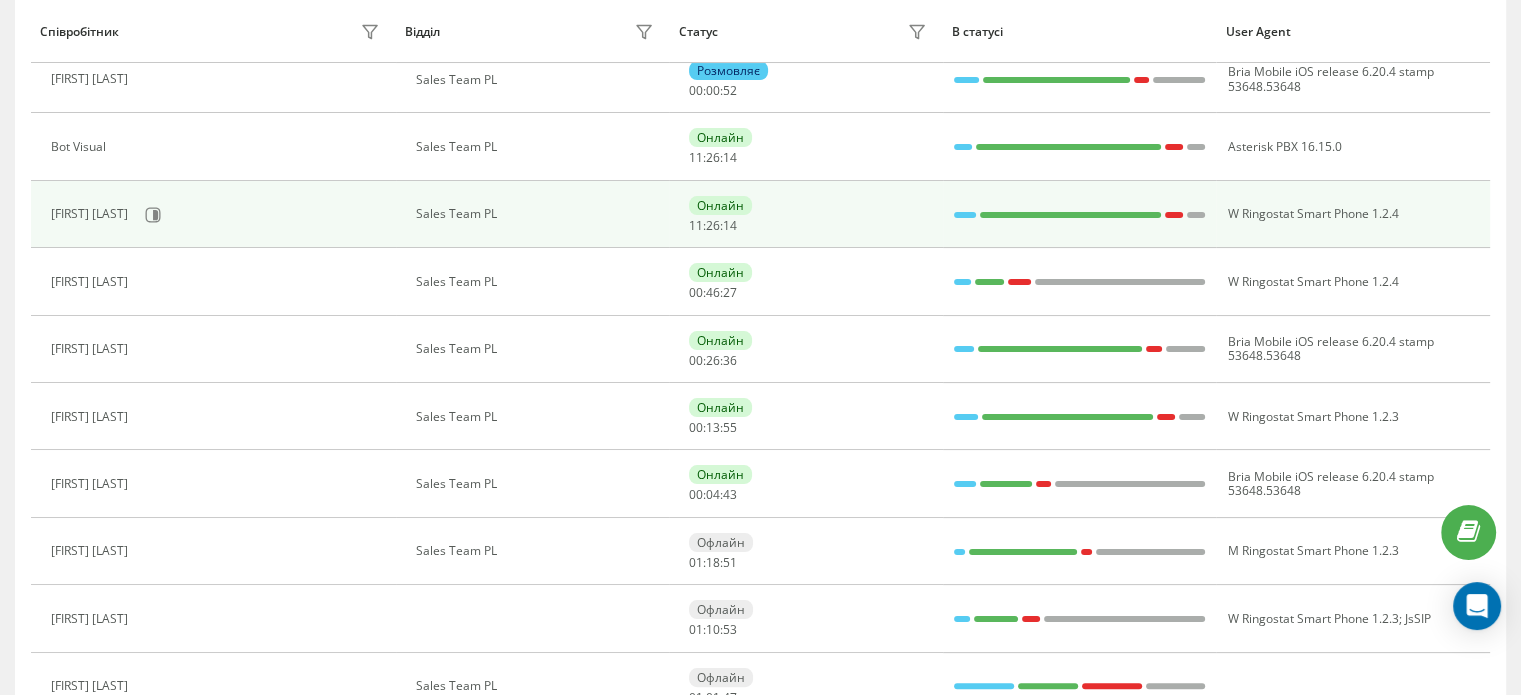 scroll, scrollTop: 204, scrollLeft: 0, axis: vertical 